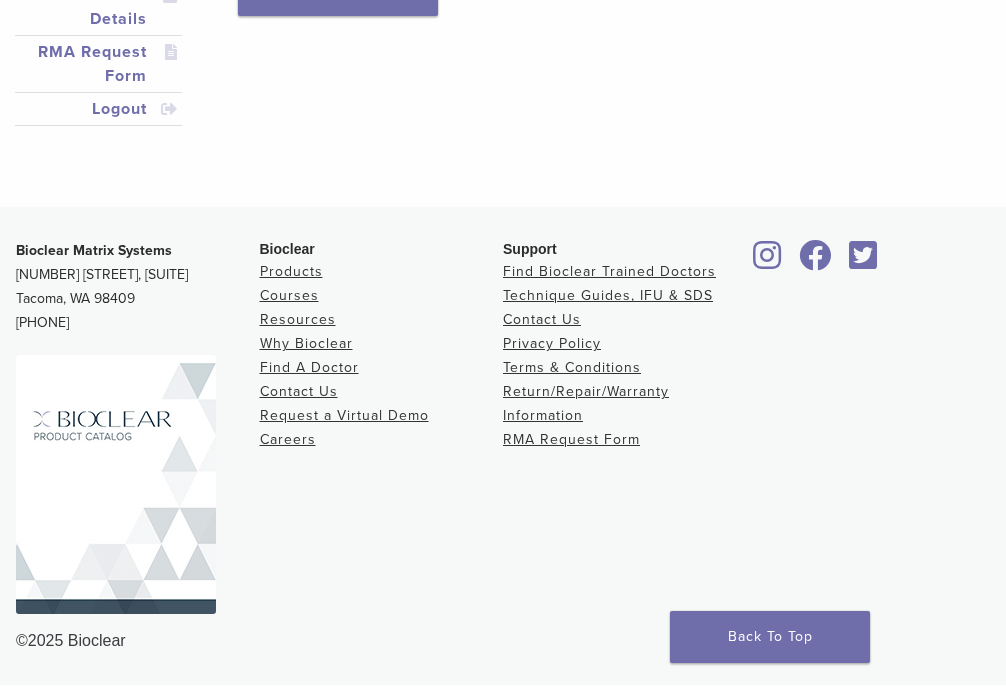 scroll, scrollTop: 0, scrollLeft: 0, axis: both 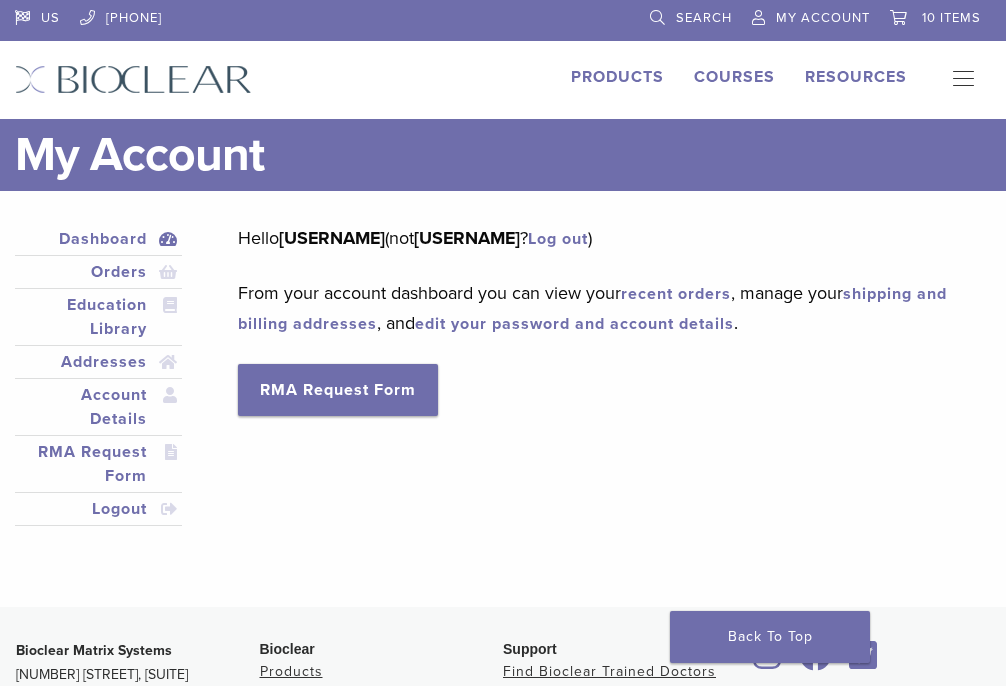 click on "10 items" at bounding box center [951, 18] 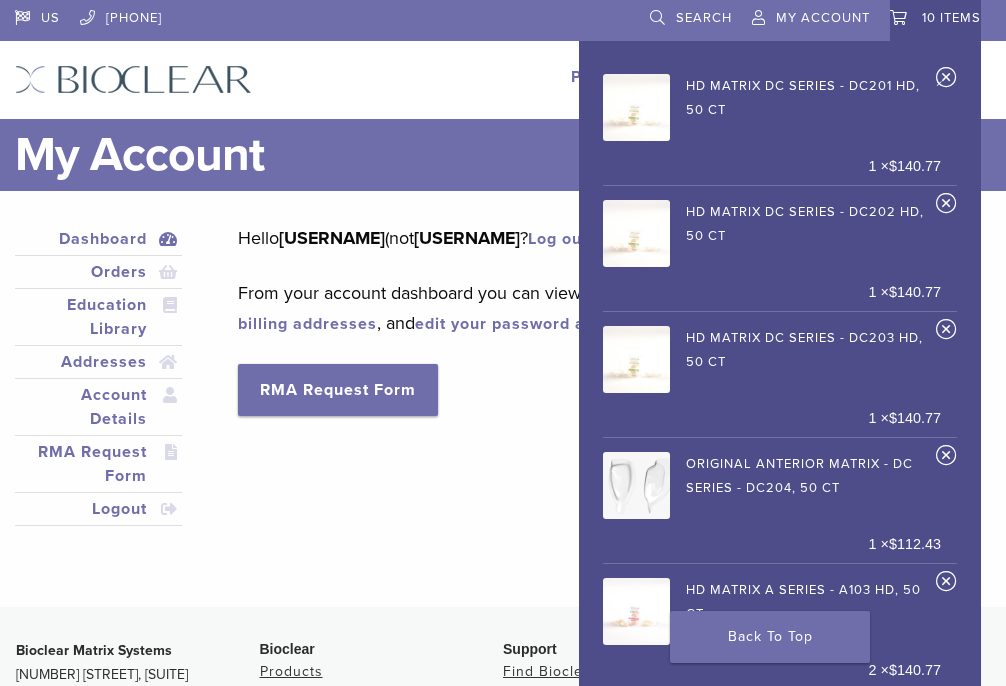 click on "×" at bounding box center (946, 81) 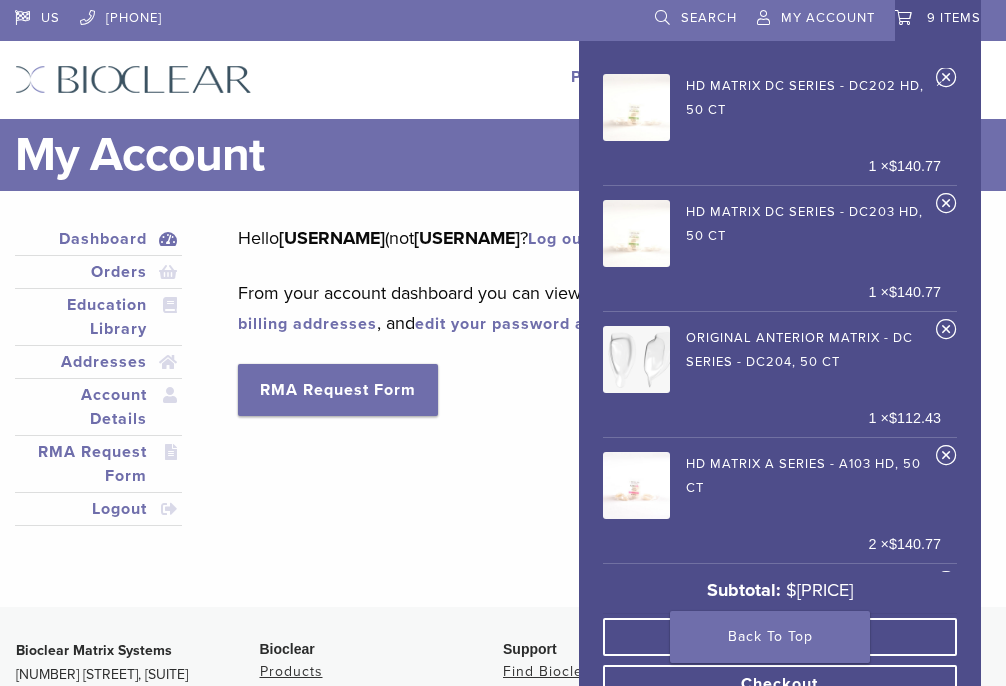 click on "×" at bounding box center [946, 81] 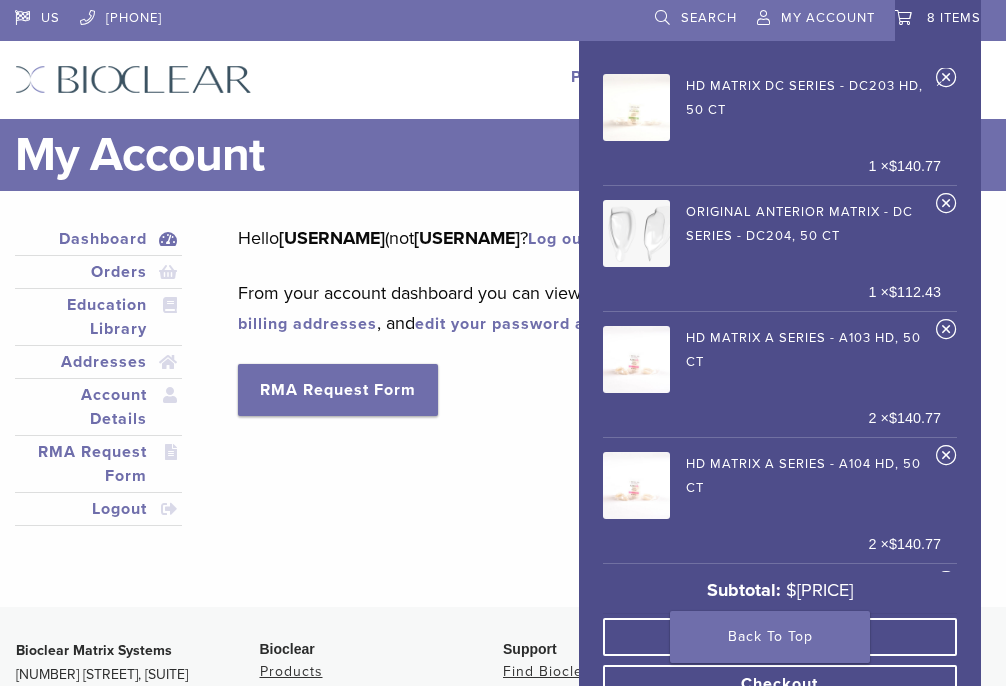 click on "×" at bounding box center [946, 81] 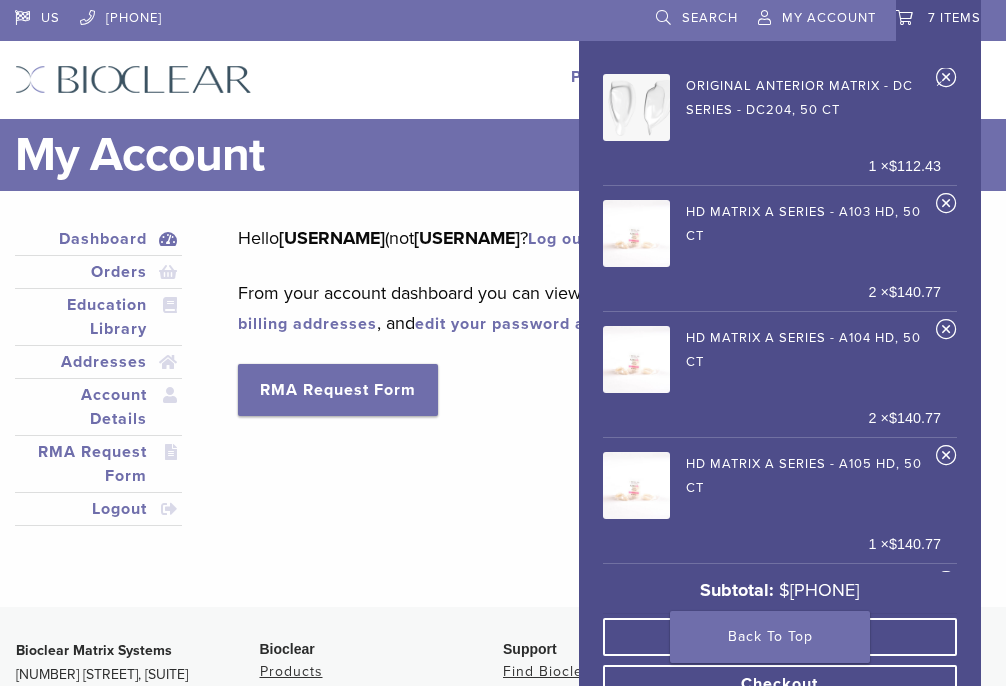 click on "×" at bounding box center (946, 81) 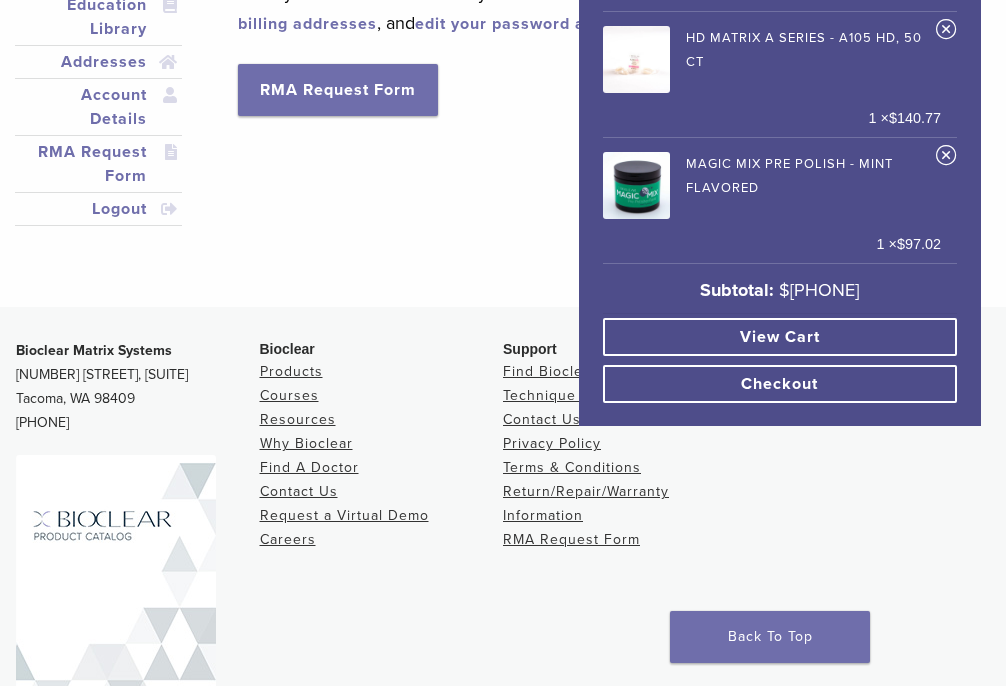scroll, scrollTop: 0, scrollLeft: 0, axis: both 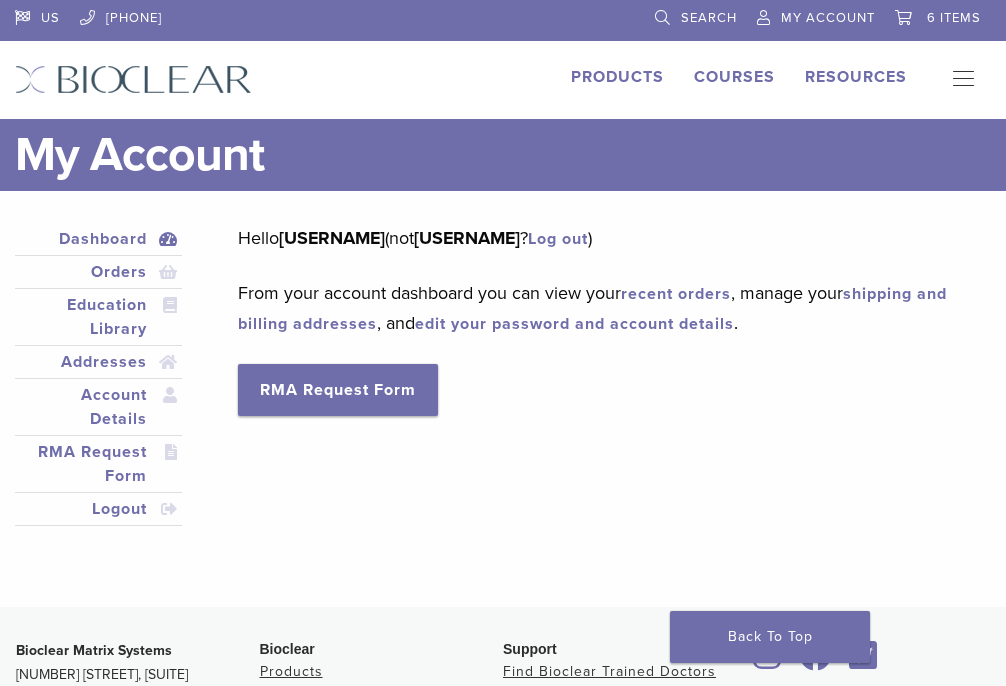 click on "6 items" at bounding box center [954, 18] 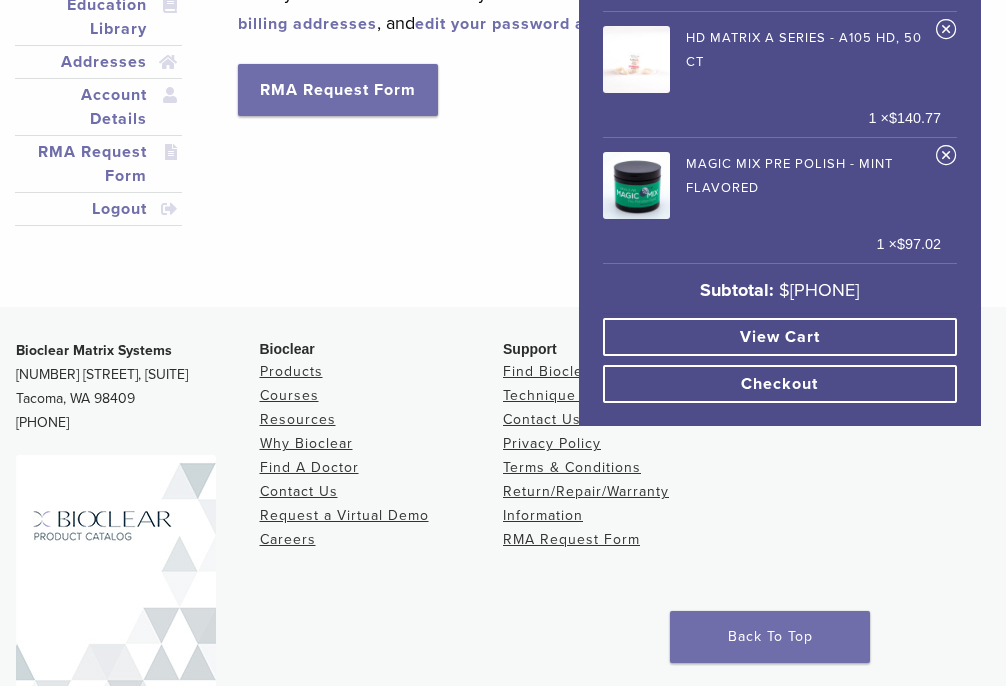 scroll, scrollTop: 0, scrollLeft: 0, axis: both 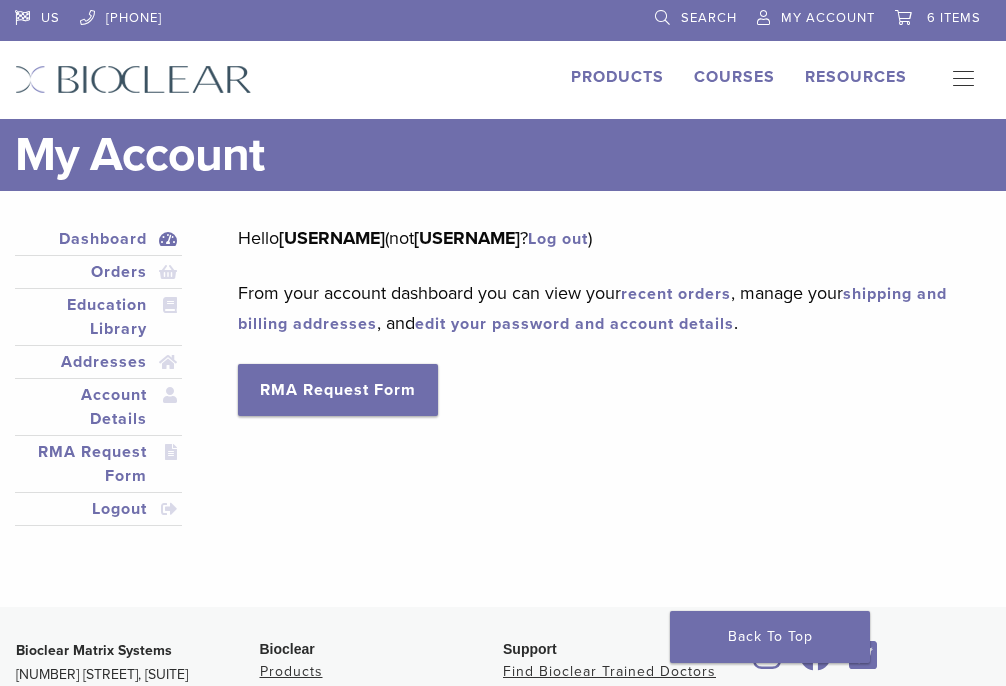 drag, startPoint x: 989, startPoint y: 162, endPoint x: 987, endPoint y: 122, distance: 40.04997 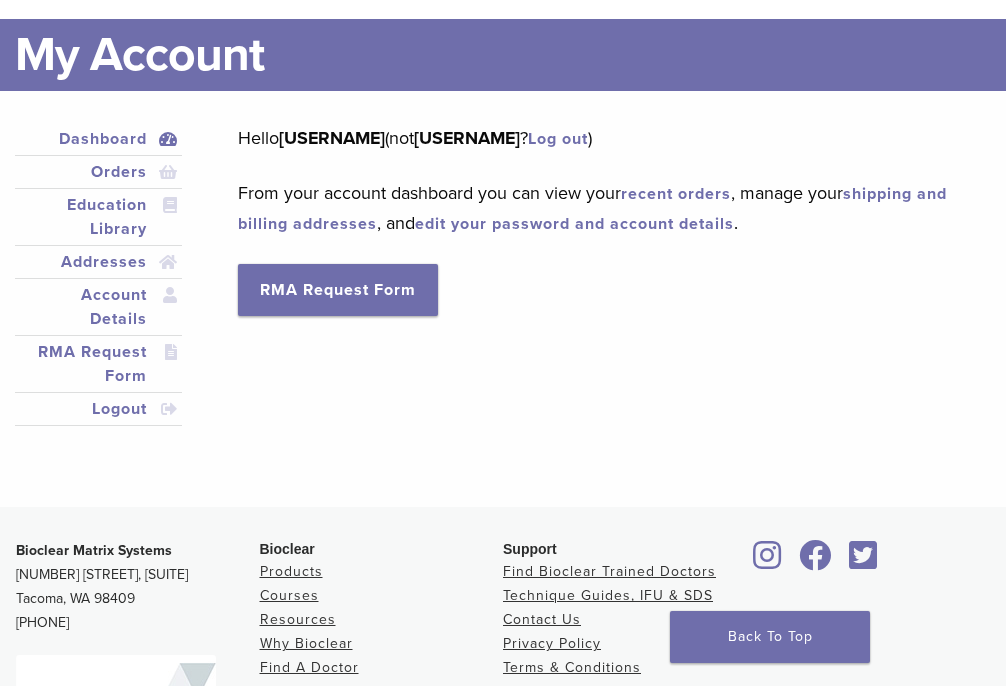 scroll, scrollTop: 0, scrollLeft: 0, axis: both 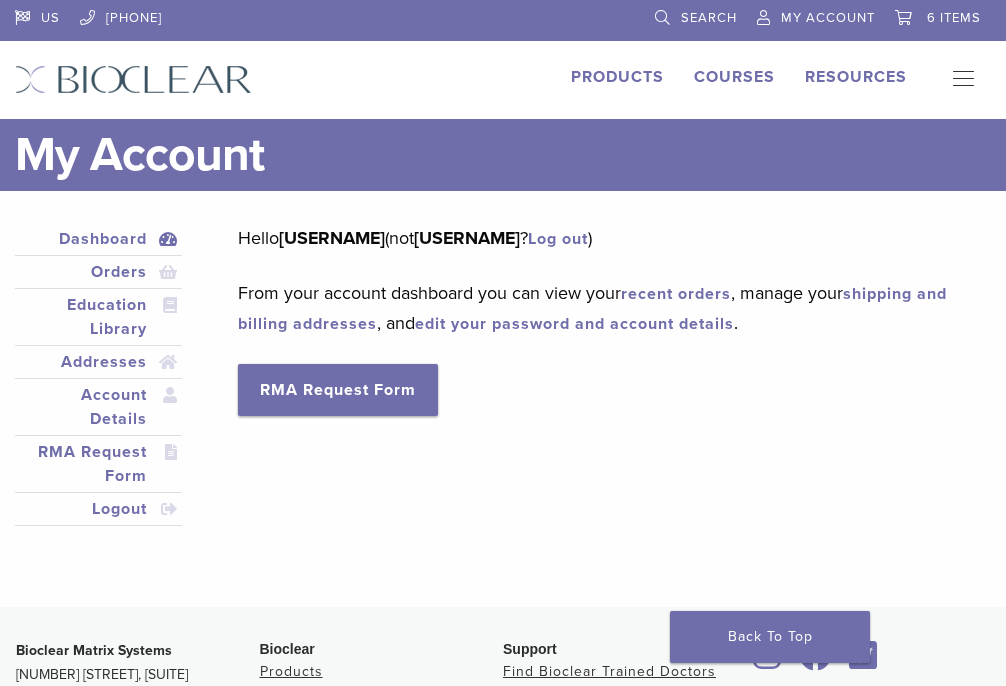 click on "6 items" at bounding box center [954, 18] 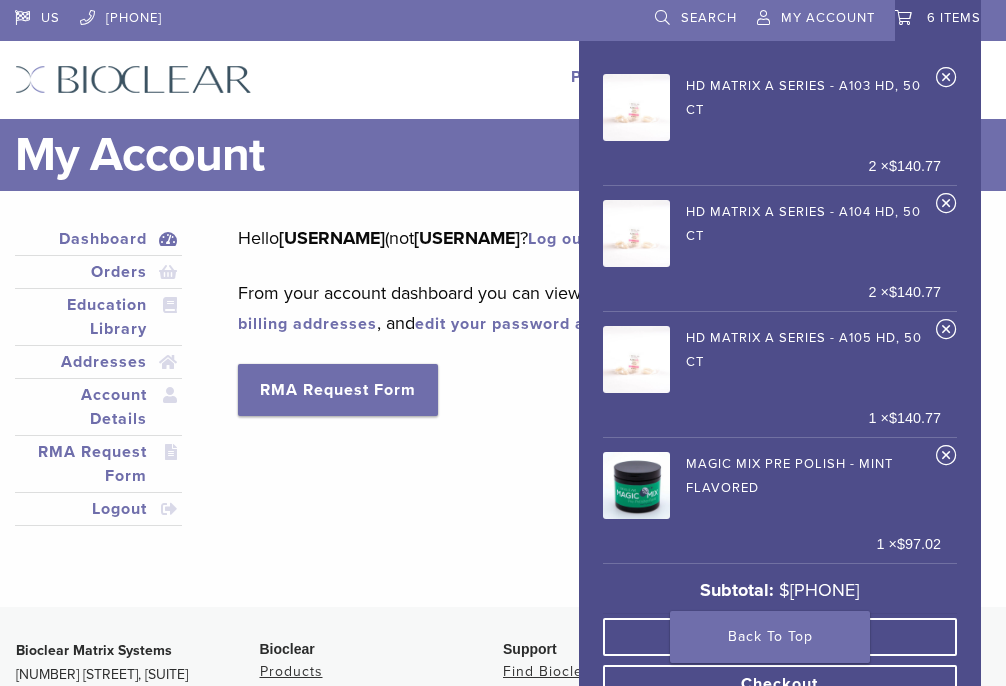 click on "HD Matrix A Series - A104 HD, 50 ct" at bounding box center (772, 230) 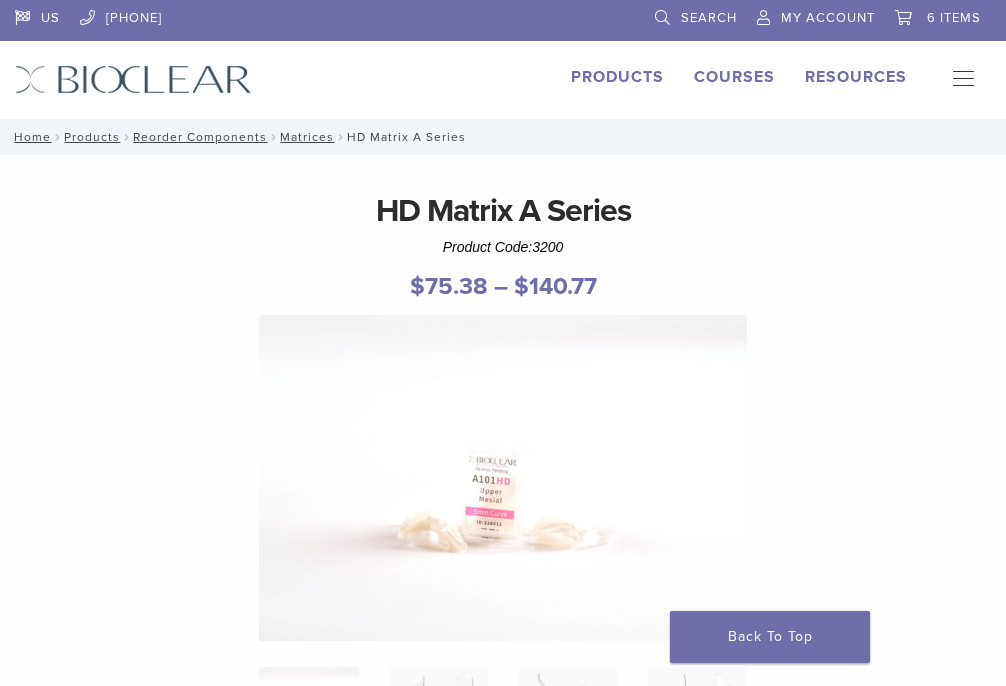 scroll, scrollTop: 0, scrollLeft: 0, axis: both 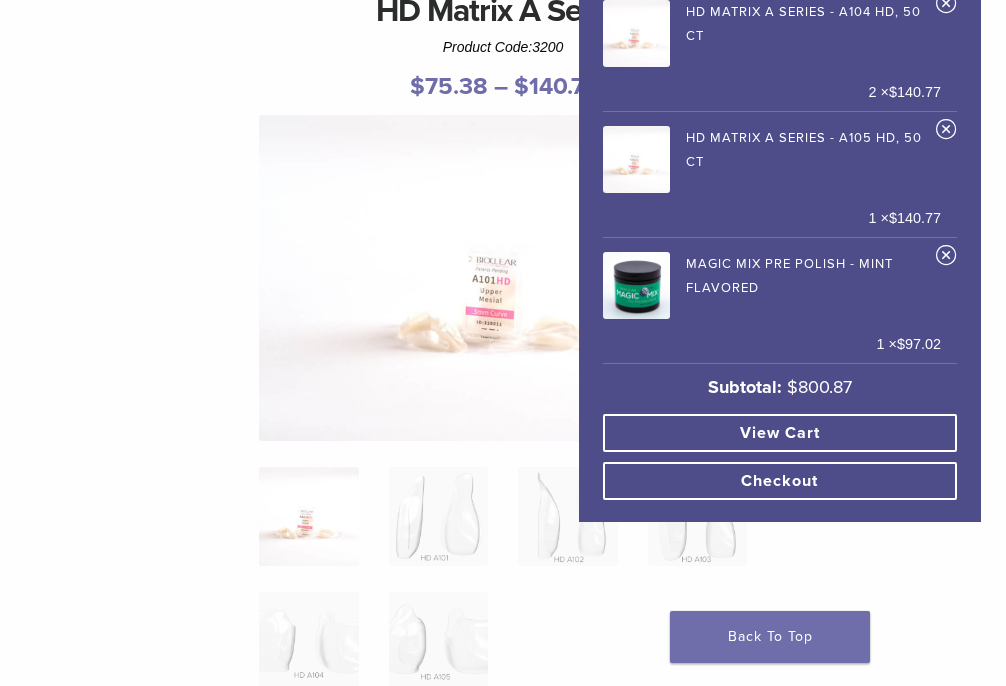drag, startPoint x: 816, startPoint y: 435, endPoint x: 813, endPoint y: 425, distance: 10.440307 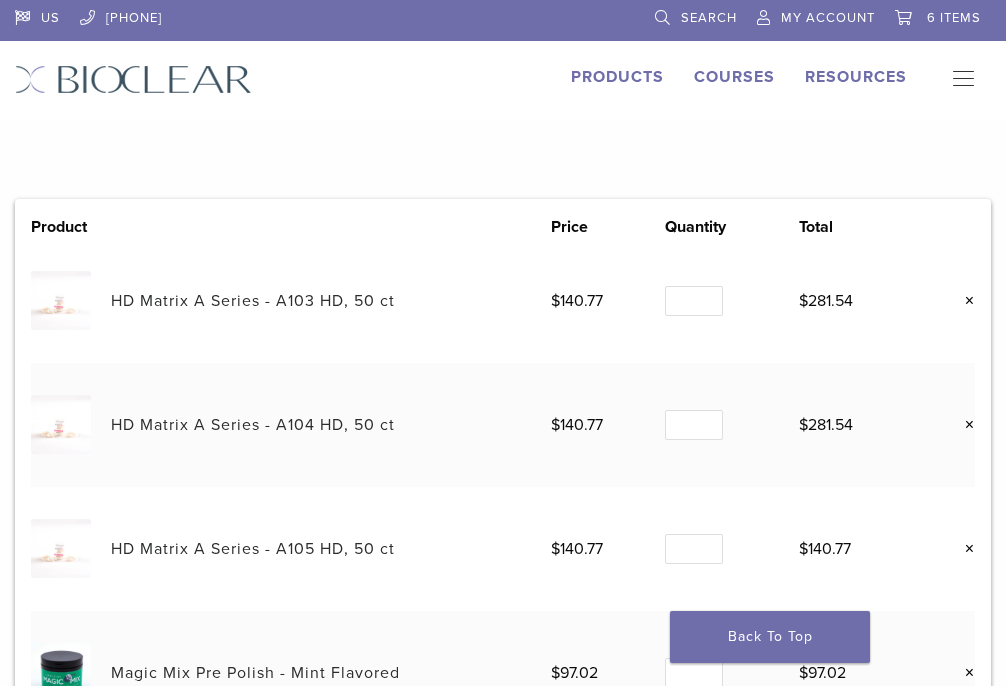 scroll, scrollTop: 100, scrollLeft: 0, axis: vertical 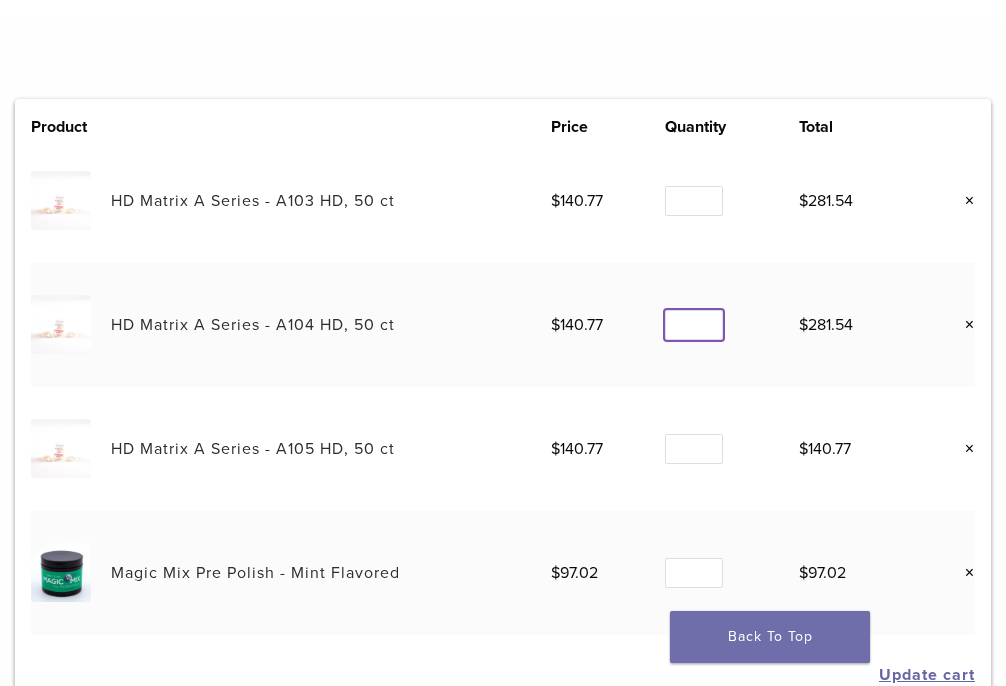 drag, startPoint x: 703, startPoint y: 323, endPoint x: 682, endPoint y: 324, distance: 21.023796 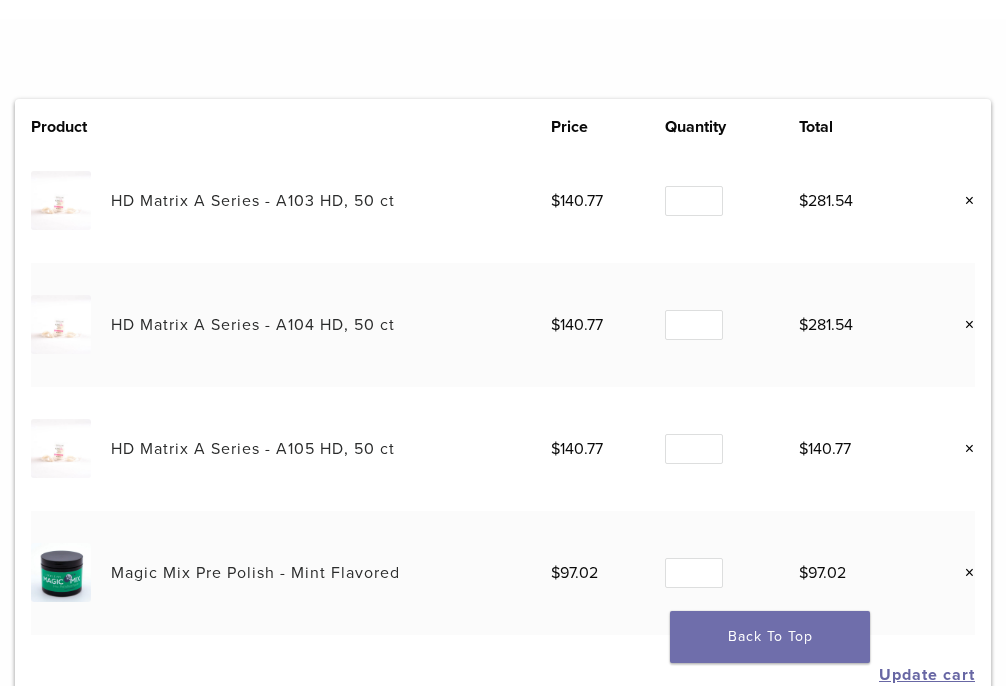 click on "Quantity
Quantity
*" at bounding box center [732, 325] 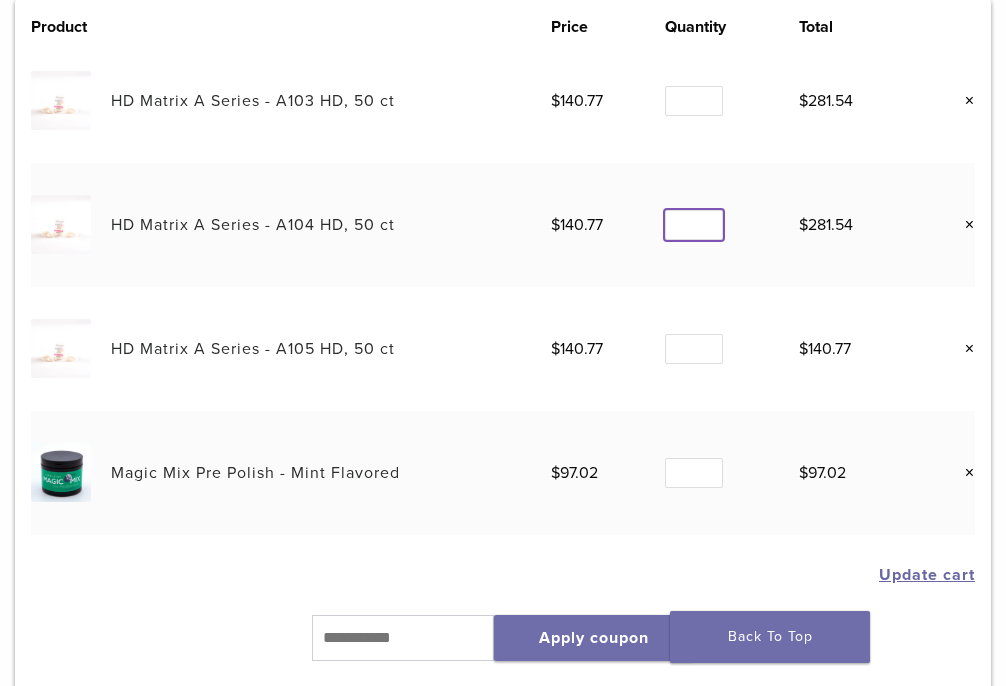 type on "*" 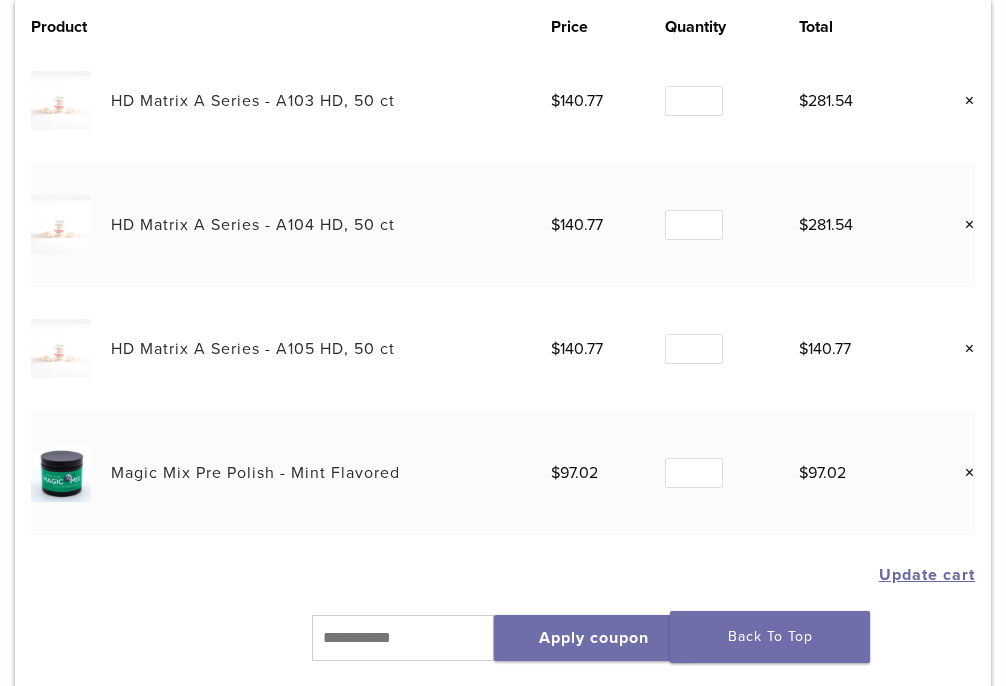 click on "Quantity
Quantity
*" at bounding box center (732, 225) 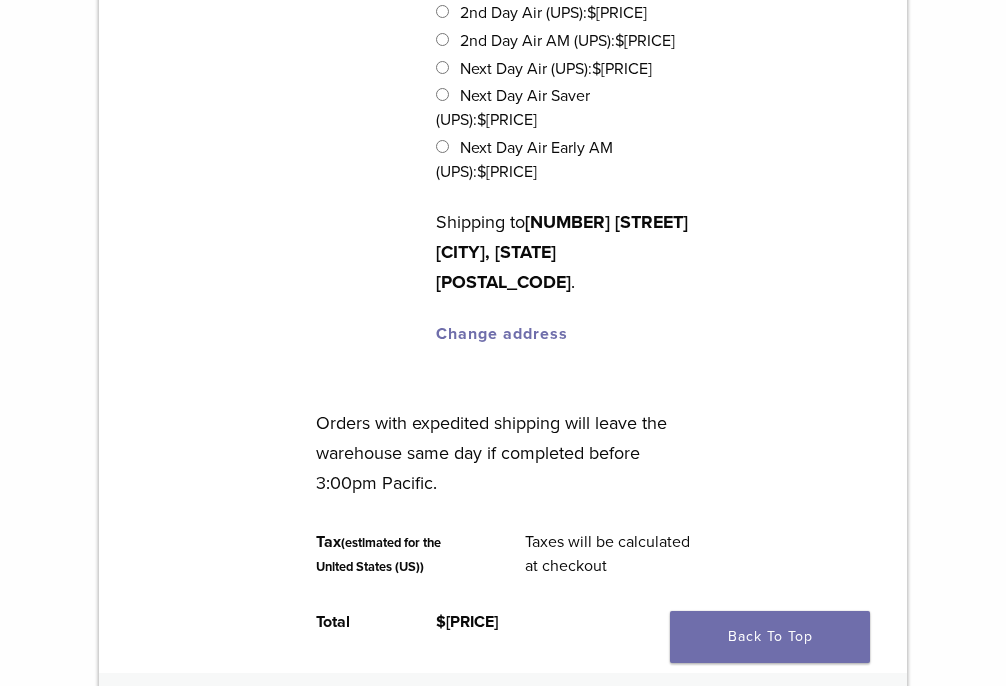 scroll, scrollTop: 1400, scrollLeft: 0, axis: vertical 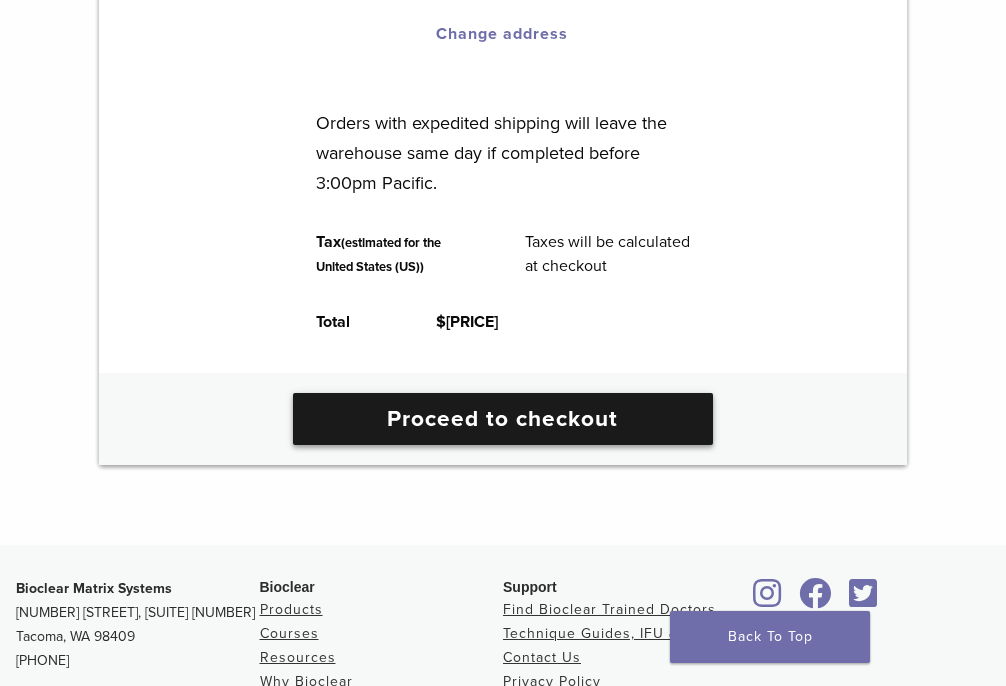 click on "Proceed to checkout" at bounding box center [503, 419] 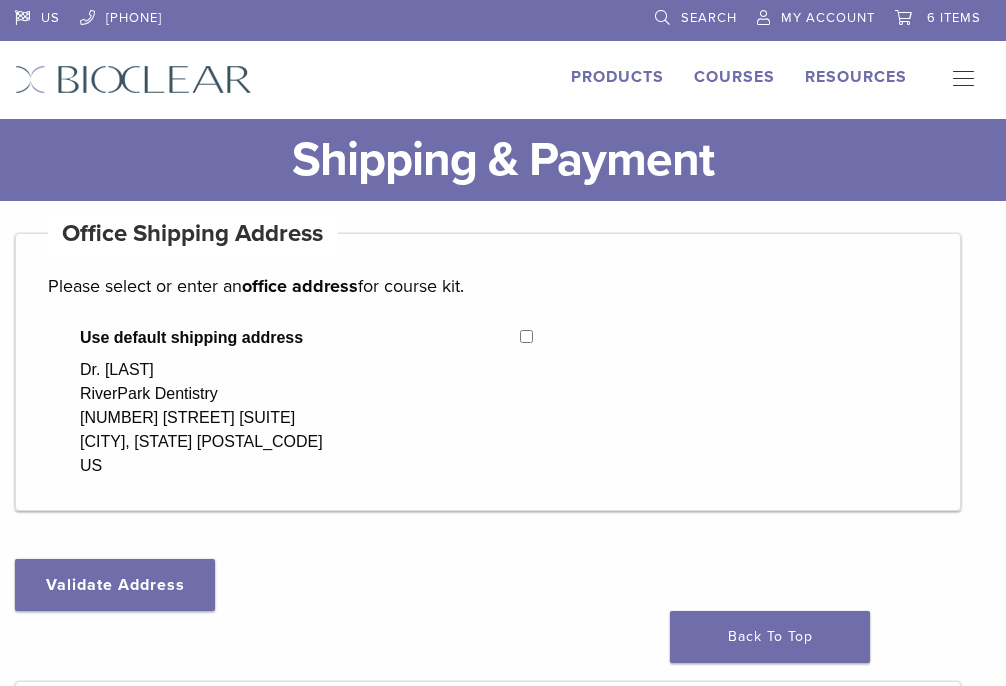 select on "**" 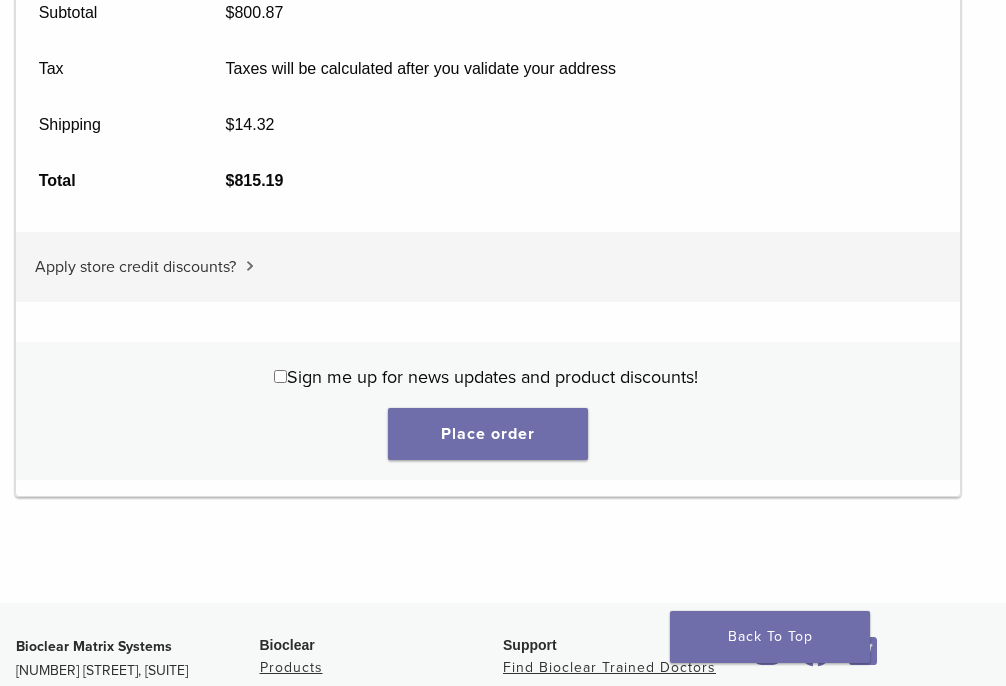 scroll, scrollTop: 2800, scrollLeft: 0, axis: vertical 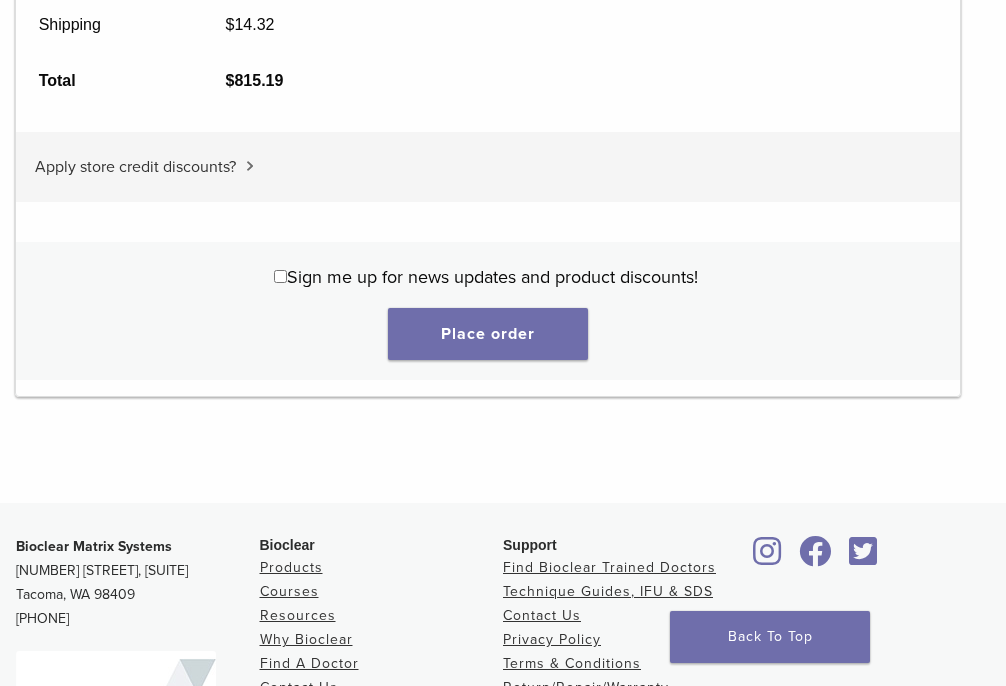 click on "Sign me up for news updates and product discounts!" at bounding box center [485, 277] 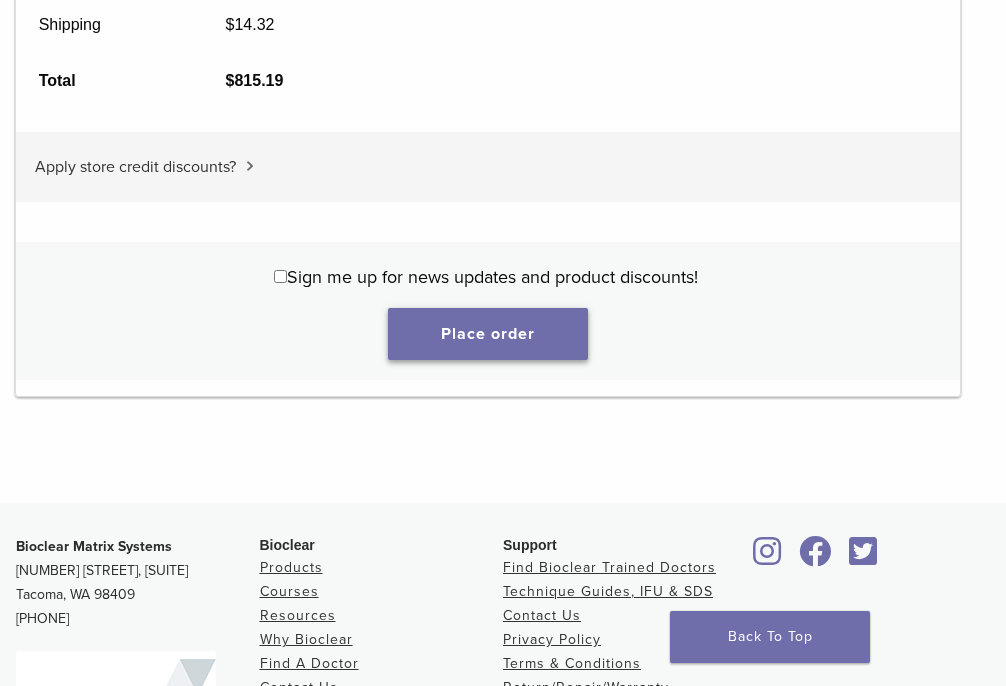 click on "Place order" at bounding box center (488, 334) 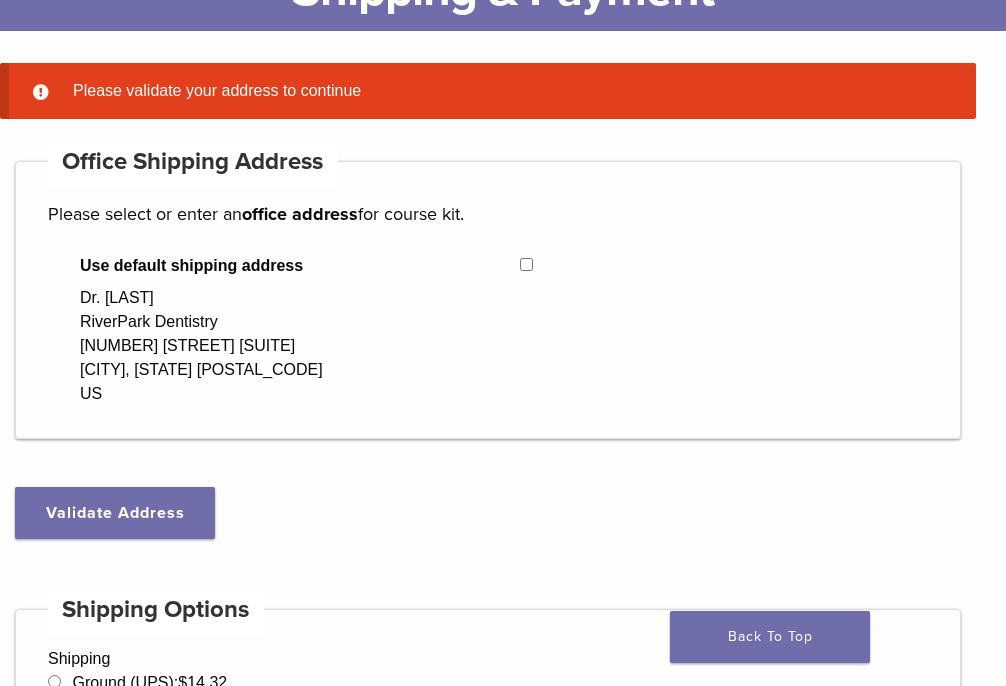 scroll, scrollTop: 133, scrollLeft: 0, axis: vertical 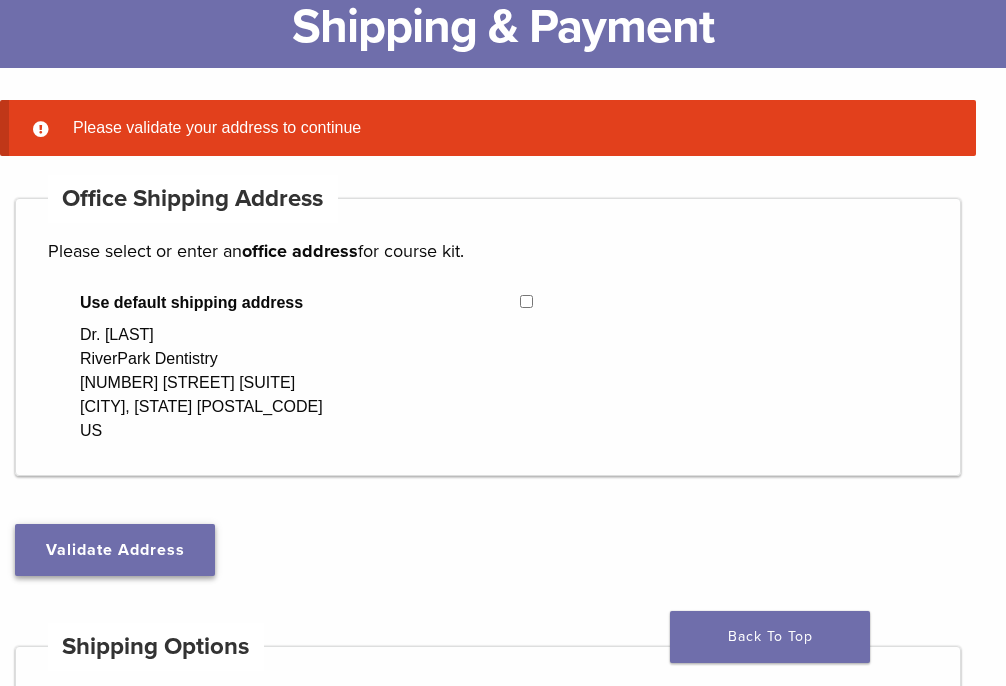 click on "Validate Address" at bounding box center (115, 550) 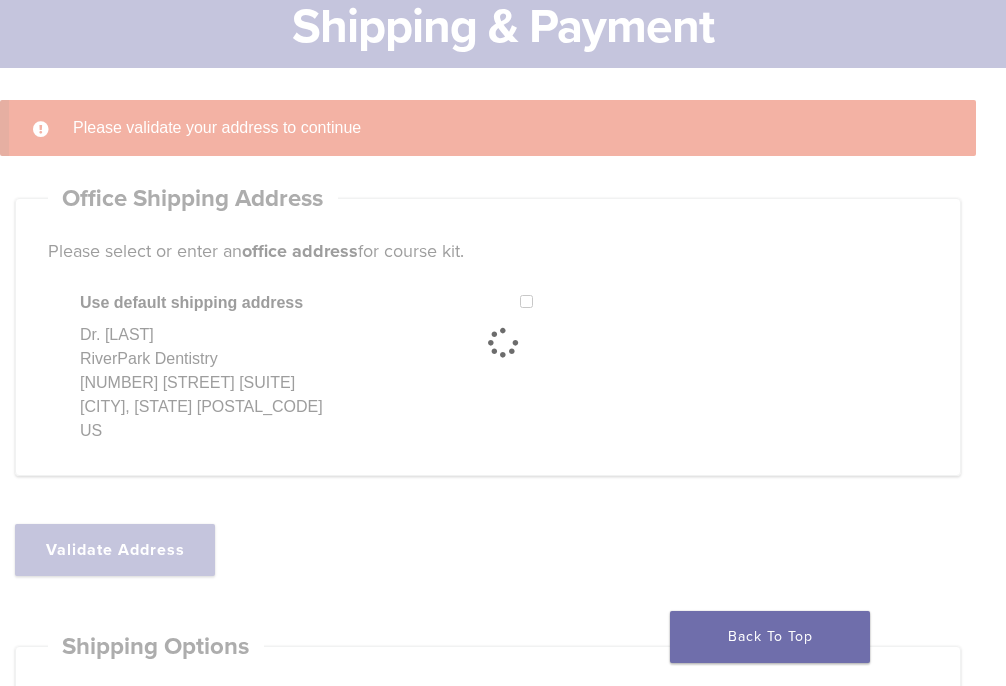 select on "**" 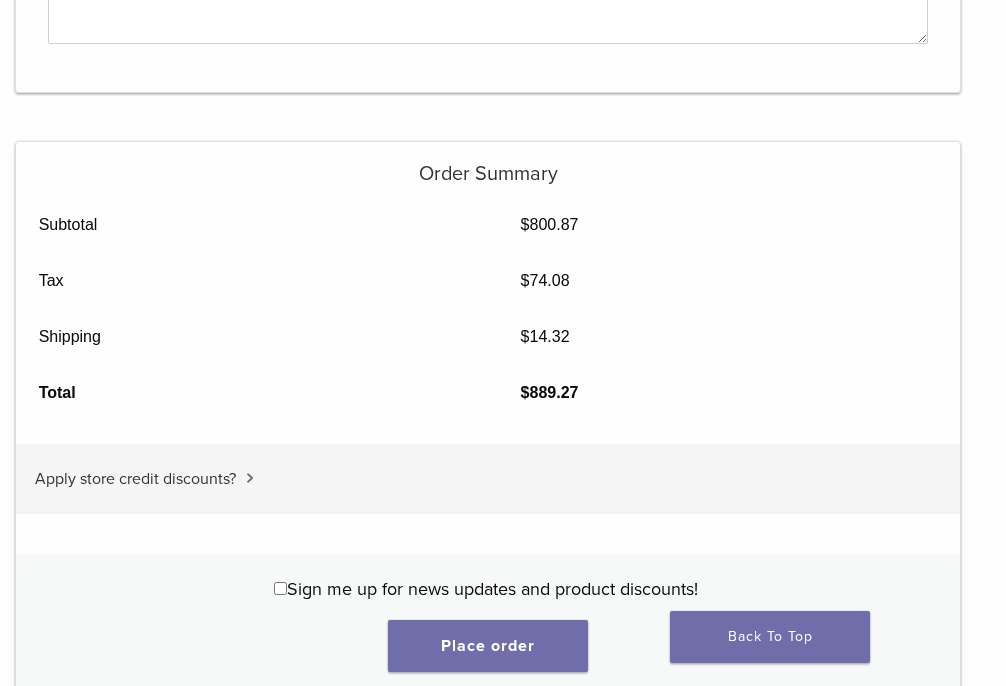 scroll, scrollTop: 2733, scrollLeft: 0, axis: vertical 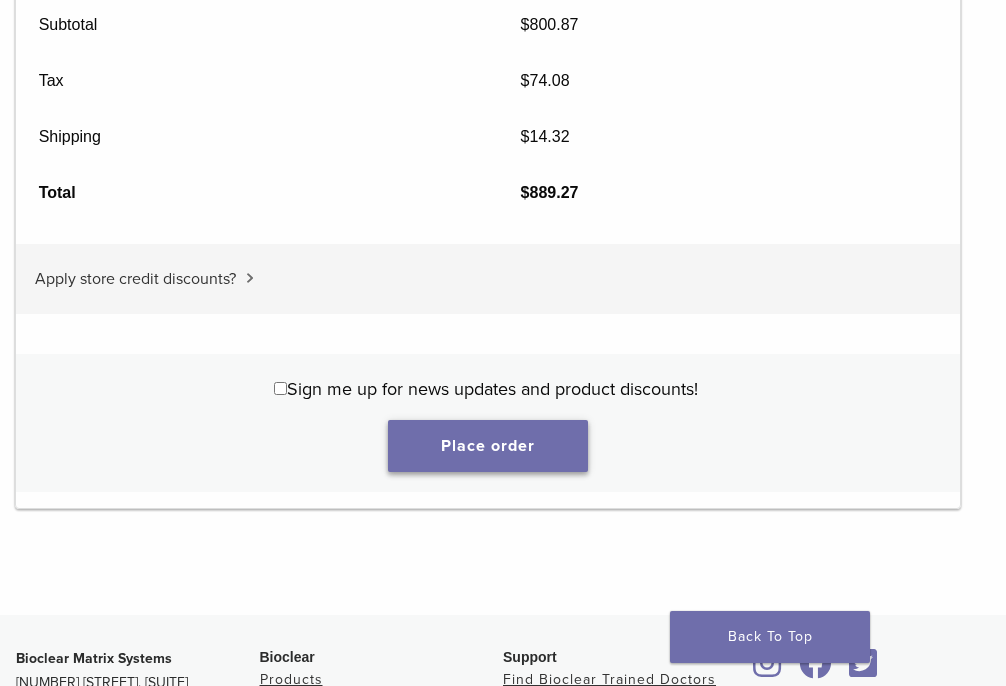 click on "Place order" at bounding box center (488, 446) 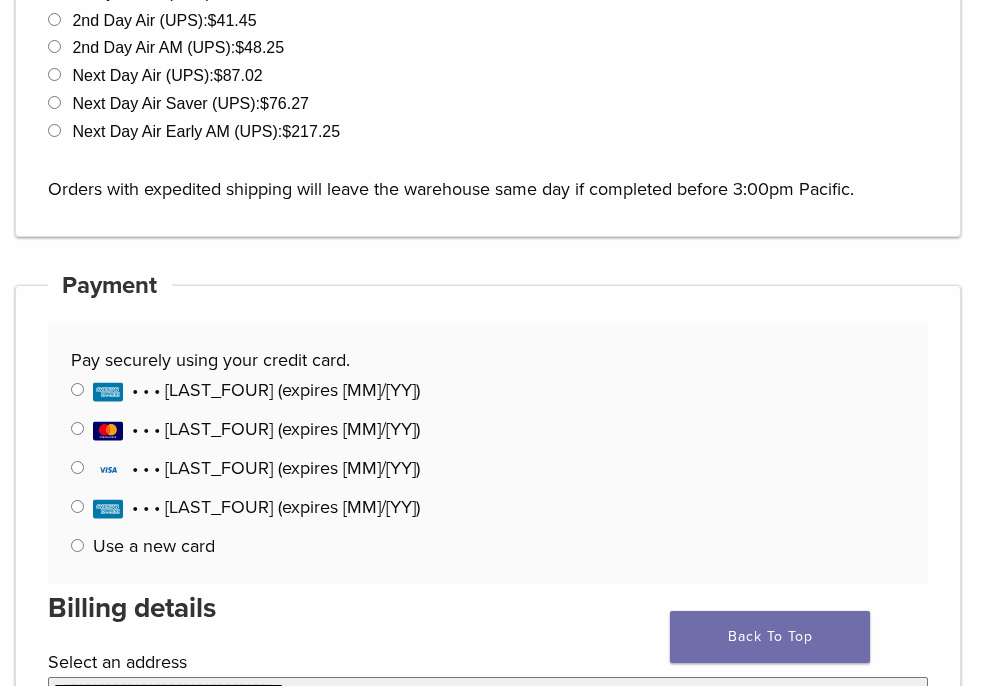 scroll, scrollTop: 1033, scrollLeft: 0, axis: vertical 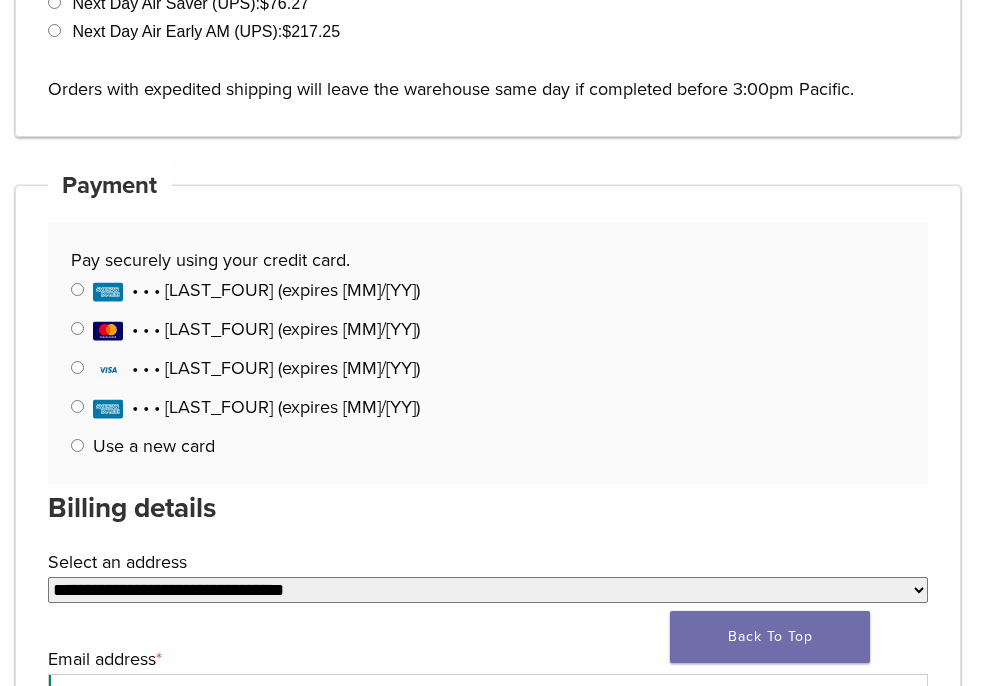 click on "Use a new card" at bounding box center [154, 446] 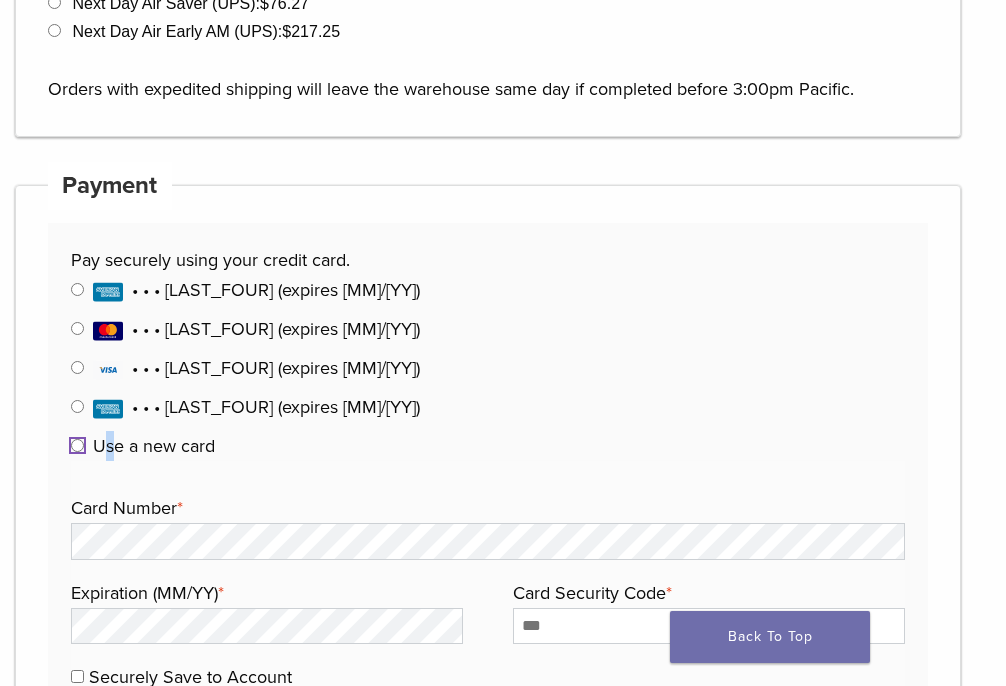 scroll, scrollTop: 1133, scrollLeft: 0, axis: vertical 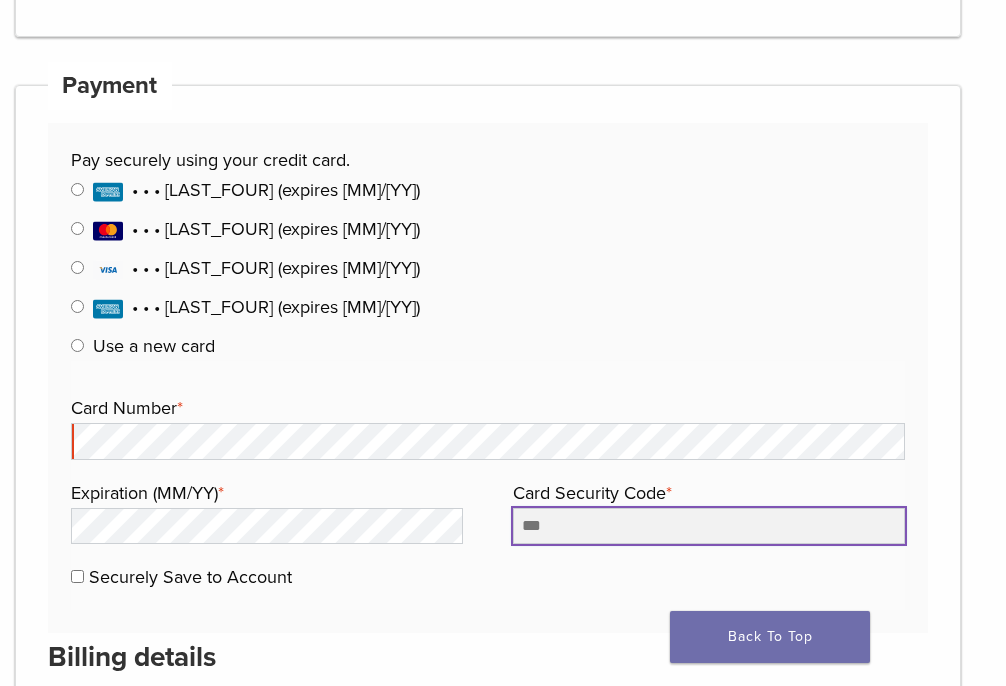 type on "***" 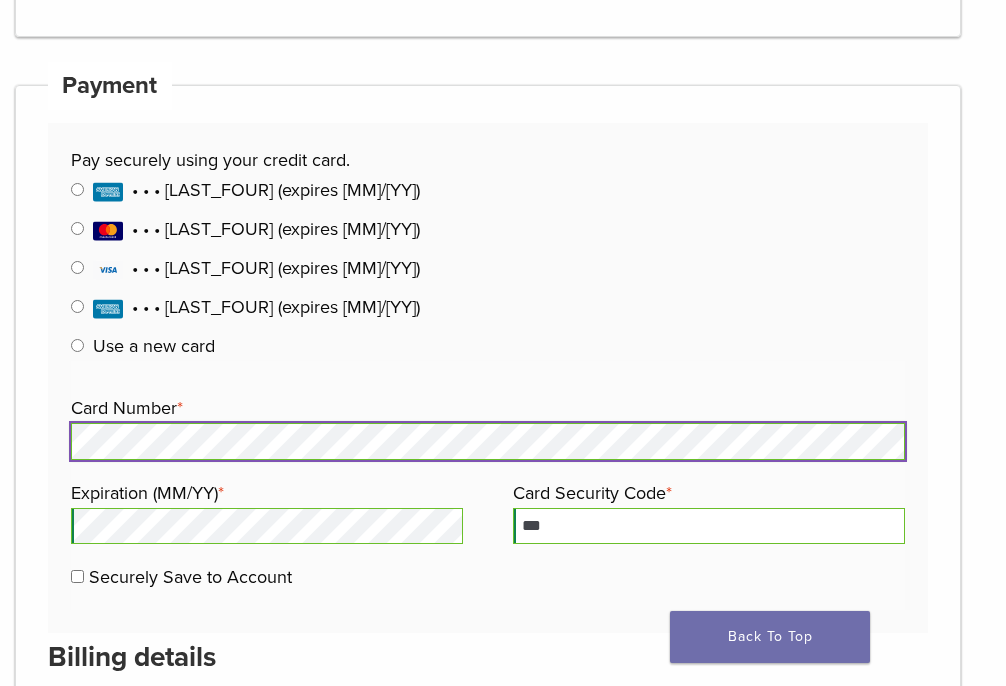 scroll, scrollTop: 1333, scrollLeft: 0, axis: vertical 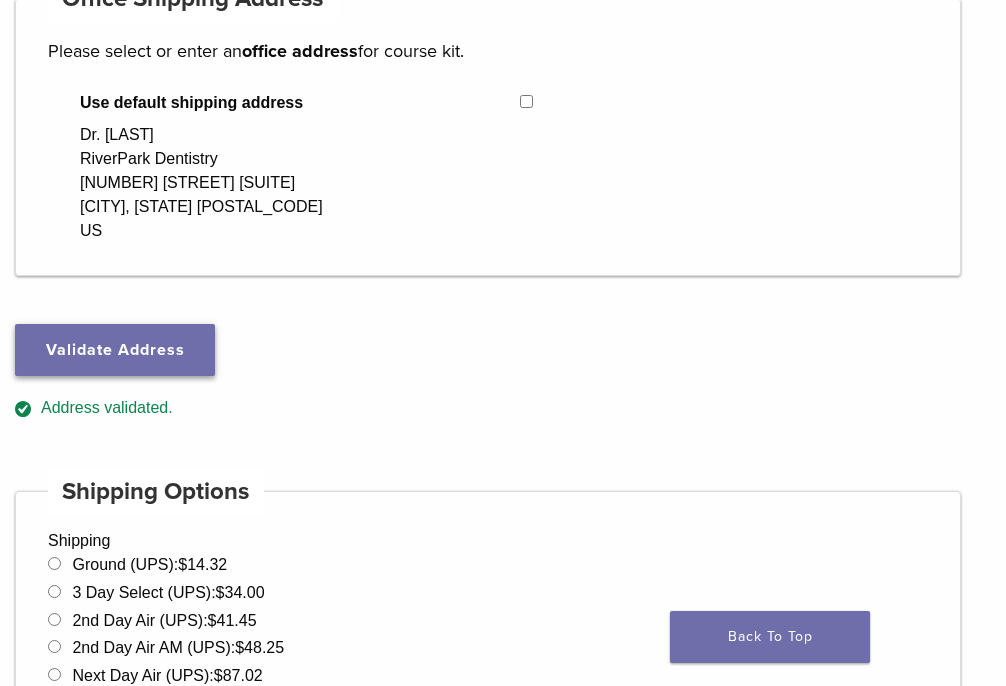 click on "Validate Address" at bounding box center [115, 350] 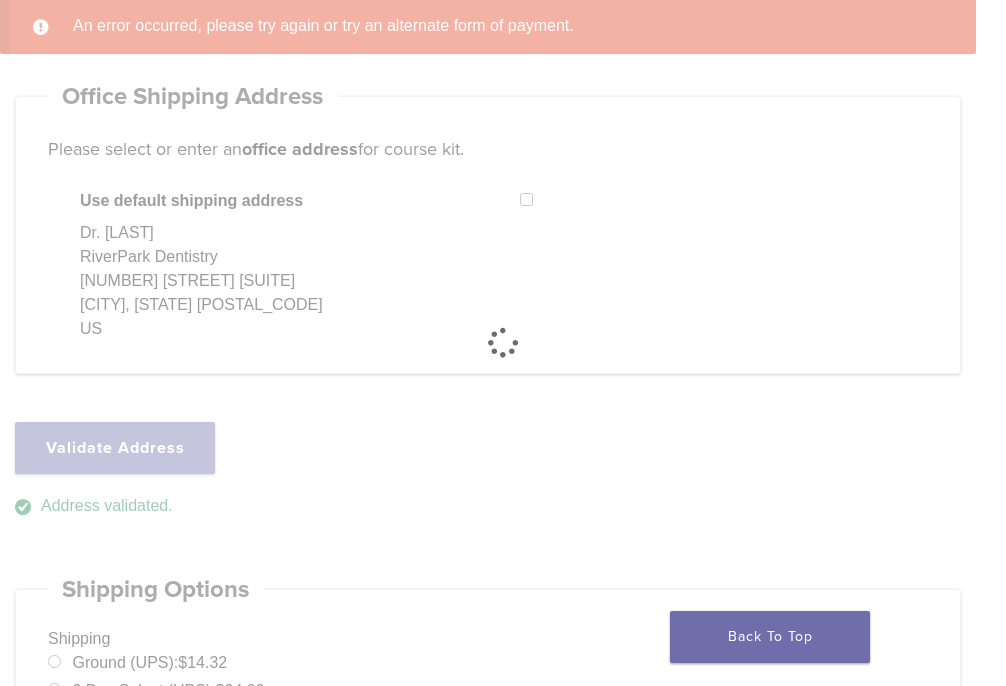 select on "**" 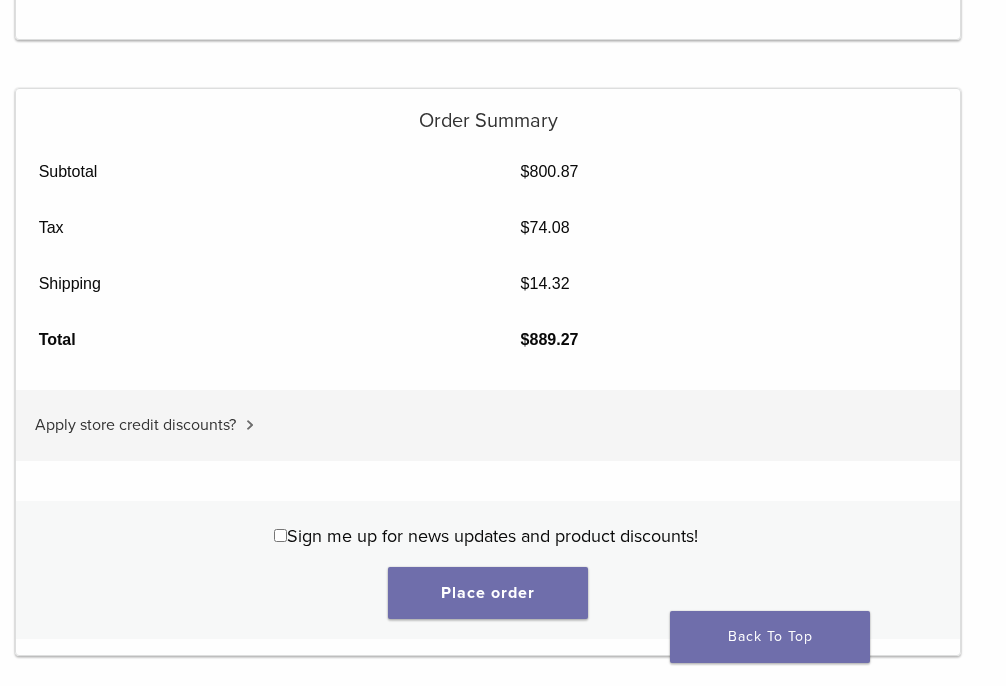 scroll, scrollTop: 2935, scrollLeft: 0, axis: vertical 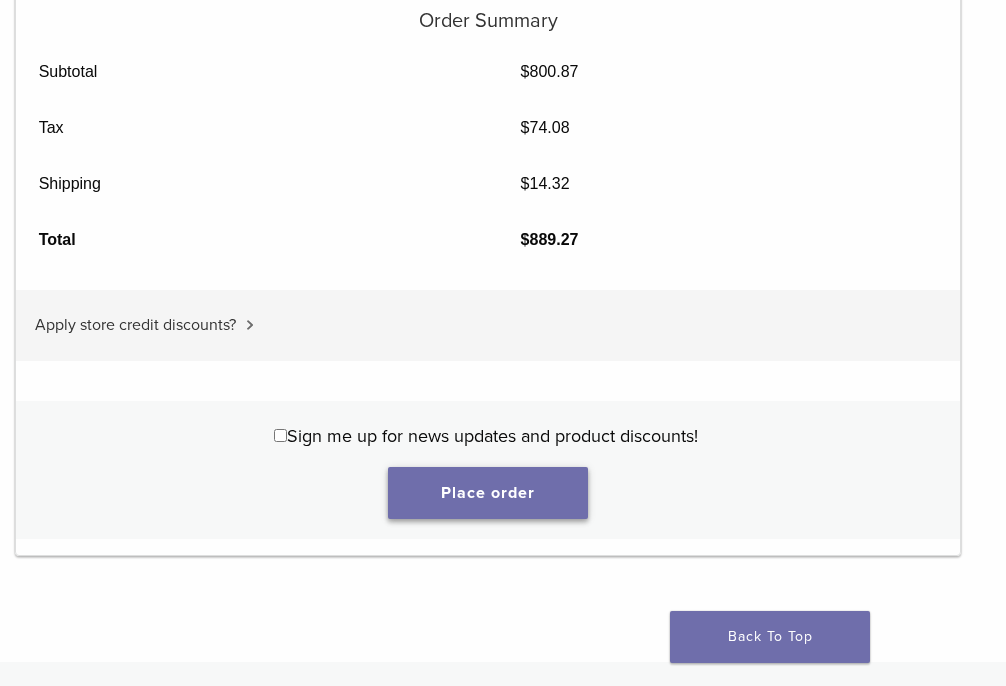 click on "Place order" at bounding box center [488, 493] 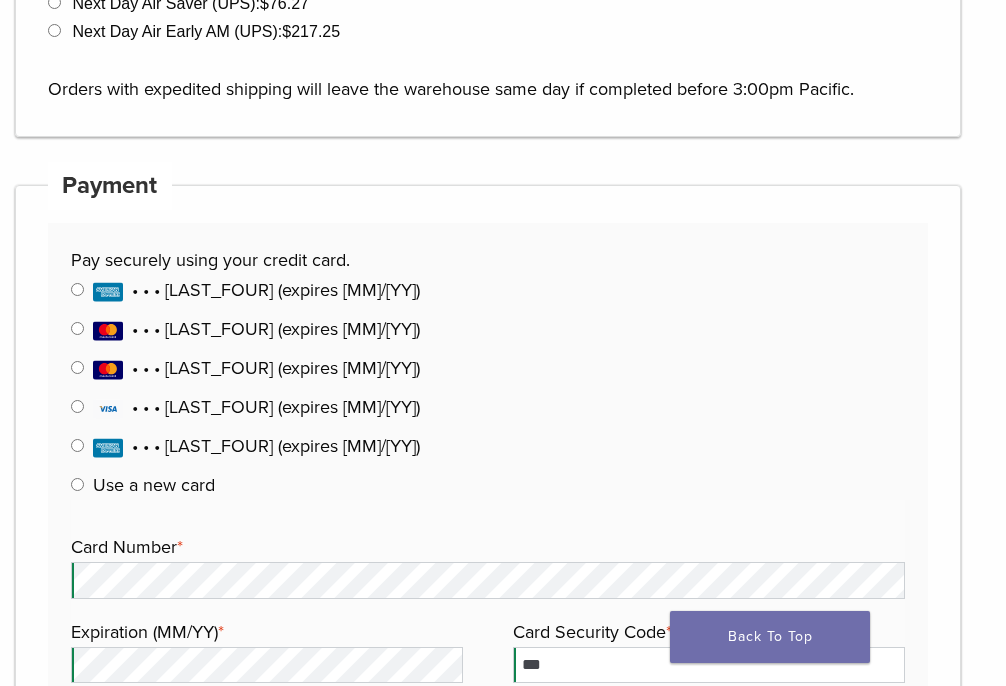 scroll, scrollTop: 1133, scrollLeft: 0, axis: vertical 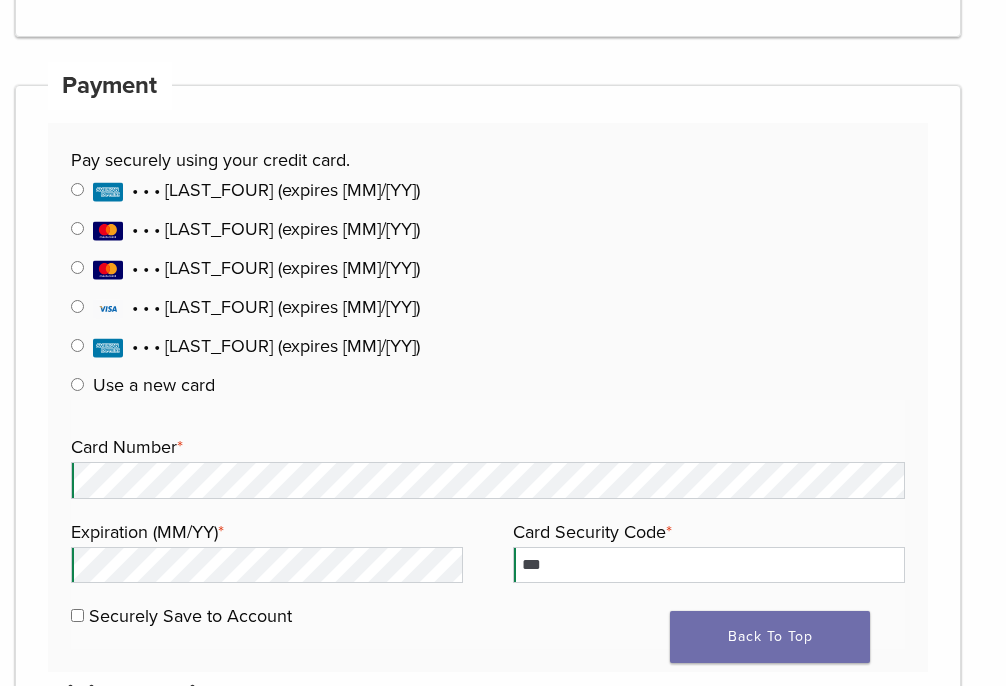click on "Expiration (MM/YY)  *" at bounding box center (265, 532) 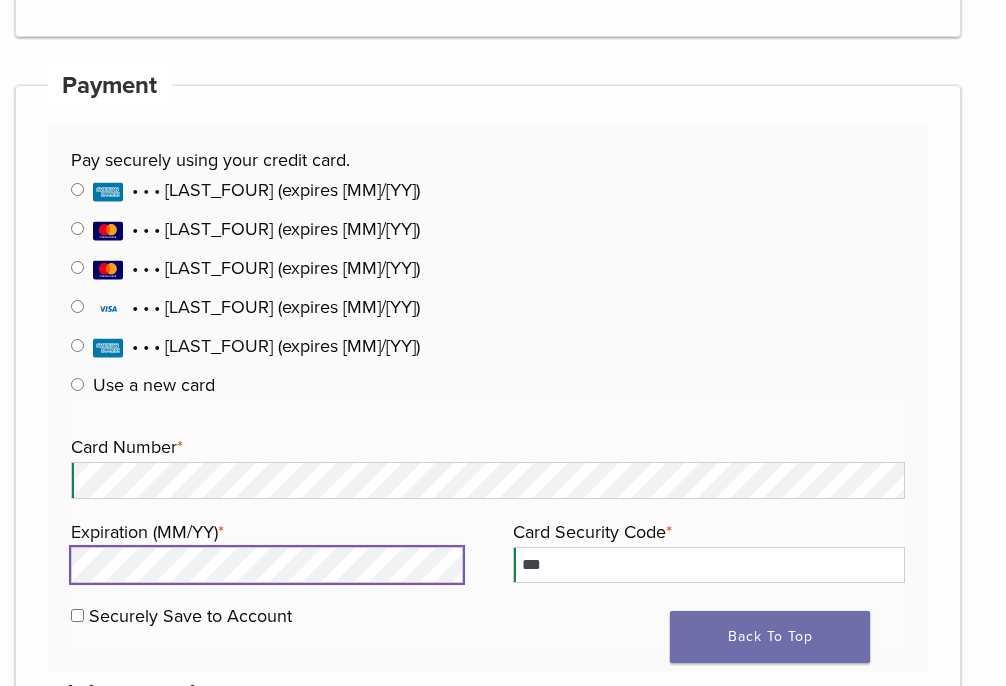 scroll, scrollTop: 1333, scrollLeft: 0, axis: vertical 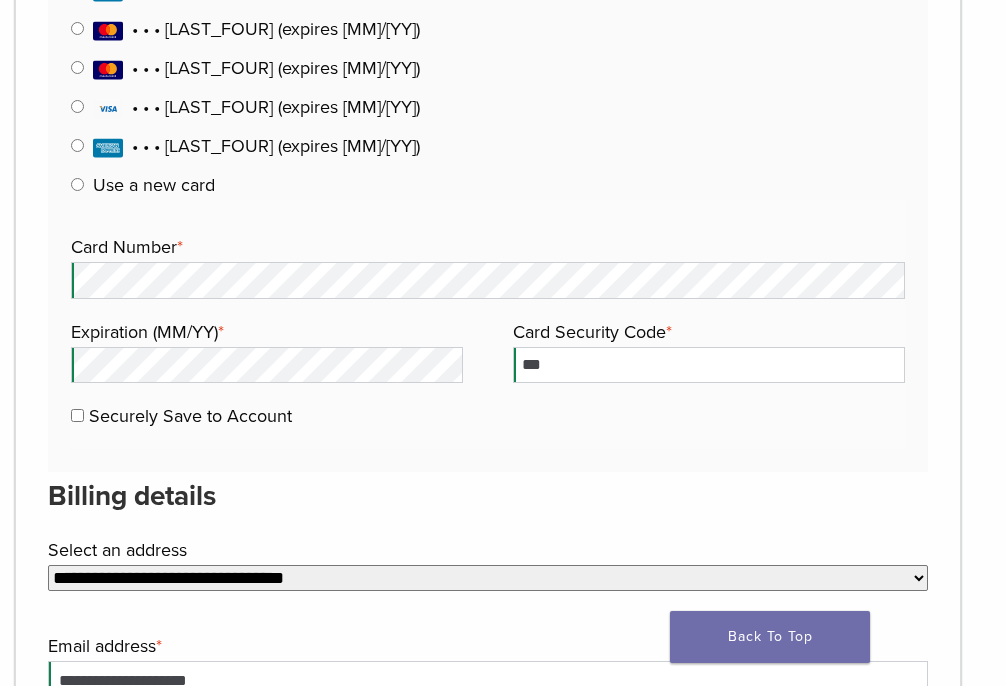 click on "Pay securely using your credit card. Manage Payment Methods • • • 1004 (expires 10/24) • • • 5692 (expires 07/28) • • • 7171 (expires 05/25) • • • 0757 (expires 08/27) • • • 2002 (expires 07/26) Use a new card Payment Info Card Number  * Expiration (MM/YY)  * Card Security Code  * *** Securely Save to Account" at bounding box center (488, 197) 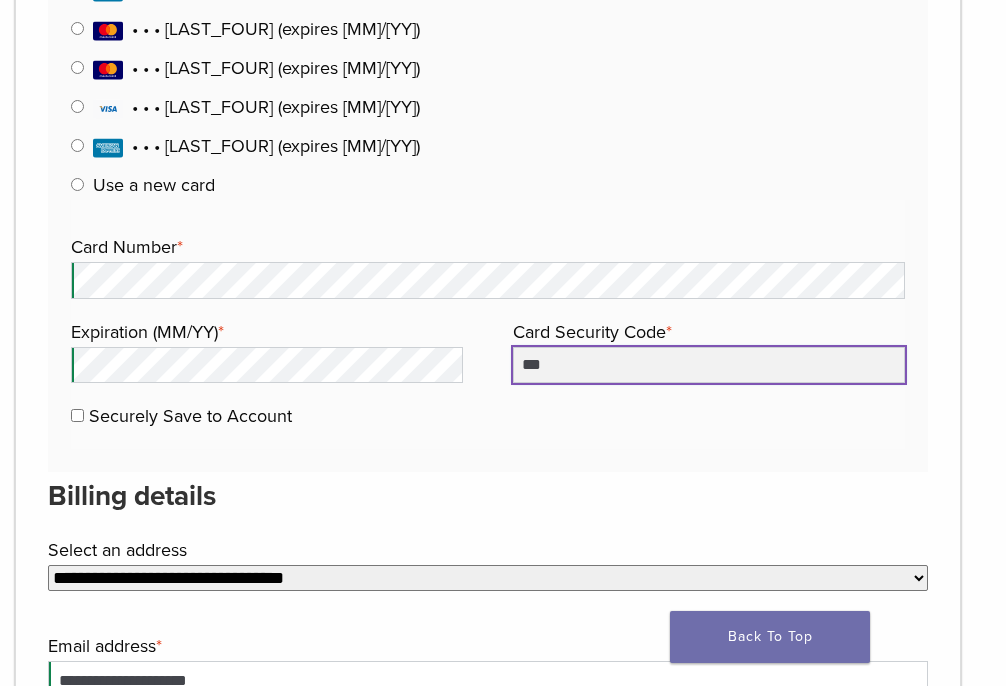 click on "***" at bounding box center (709, 365) 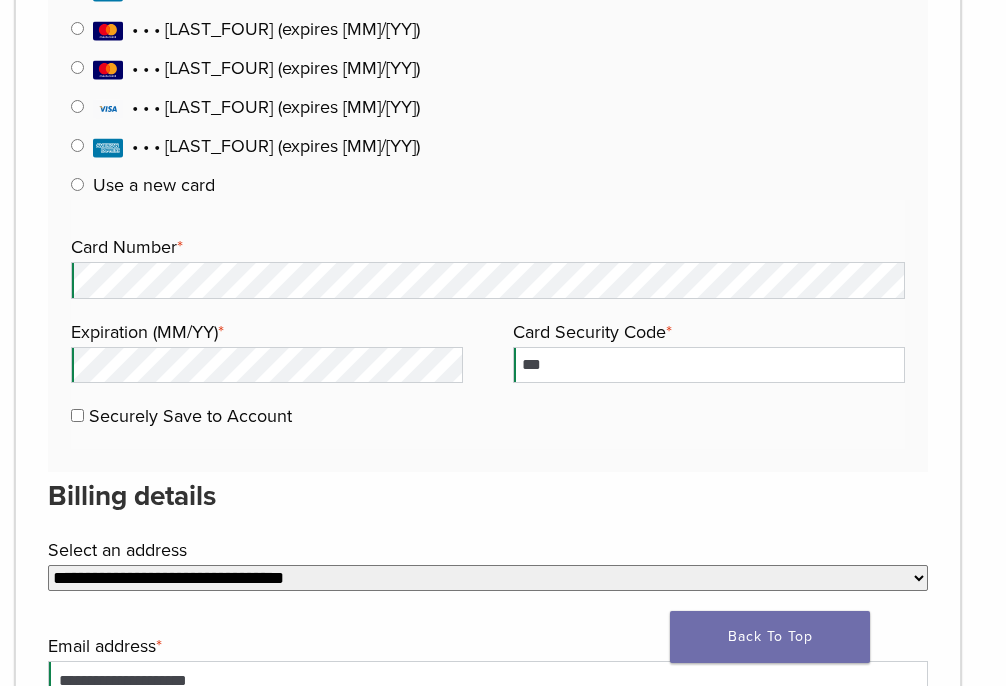 click on "Pay securely using your credit card. Manage Payment Methods • • • 1004 (expires 10/24) • • • 5692 (expires 07/28) • • • 7171 (expires 05/25) • • • 0757 (expires 08/27) • • • 2002 (expires 07/26) Use a new card Payment Info Card Number  * Expiration (MM/YY)  * Card Security Code  * *** Securely Save to Account" at bounding box center [488, 197] 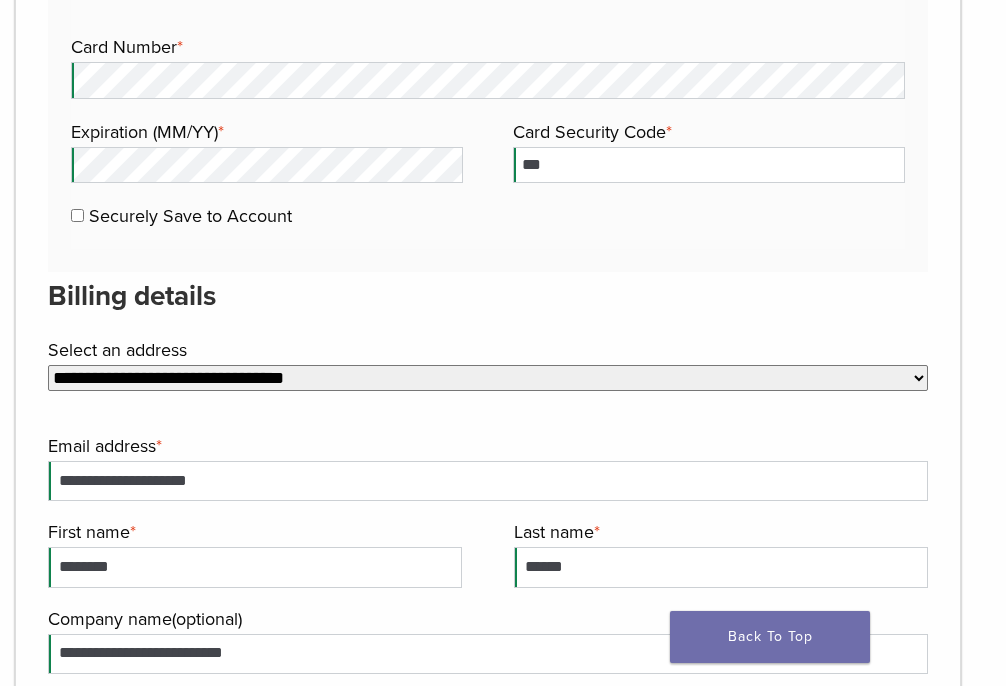click on "**********" at bounding box center [488, 378] 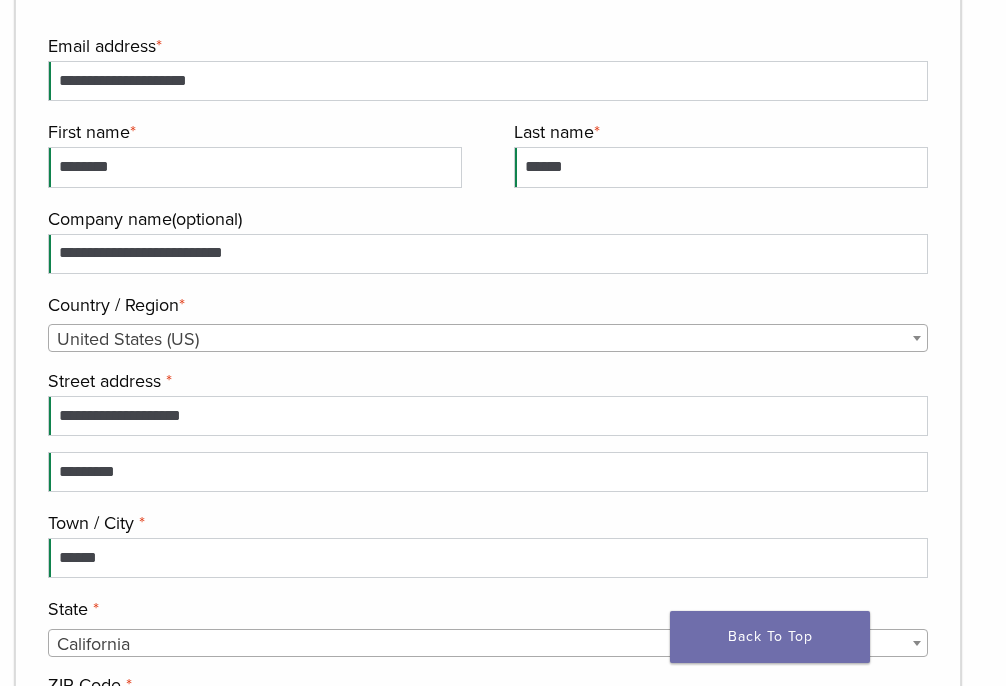scroll, scrollTop: 2033, scrollLeft: 0, axis: vertical 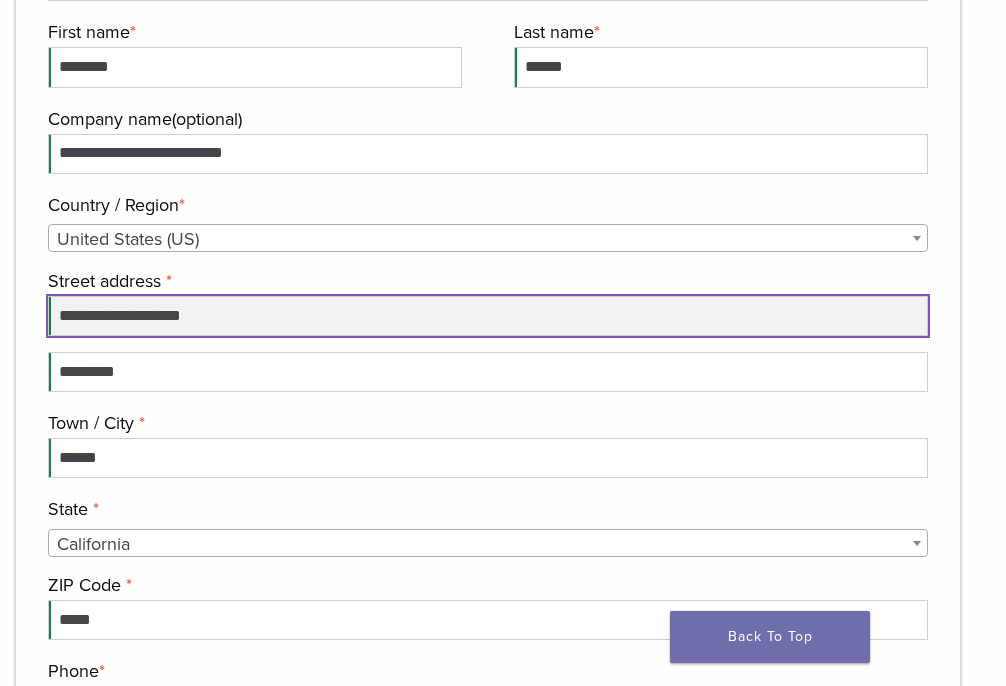 drag, startPoint x: 221, startPoint y: 317, endPoint x: 20, endPoint y: 329, distance: 201.3579 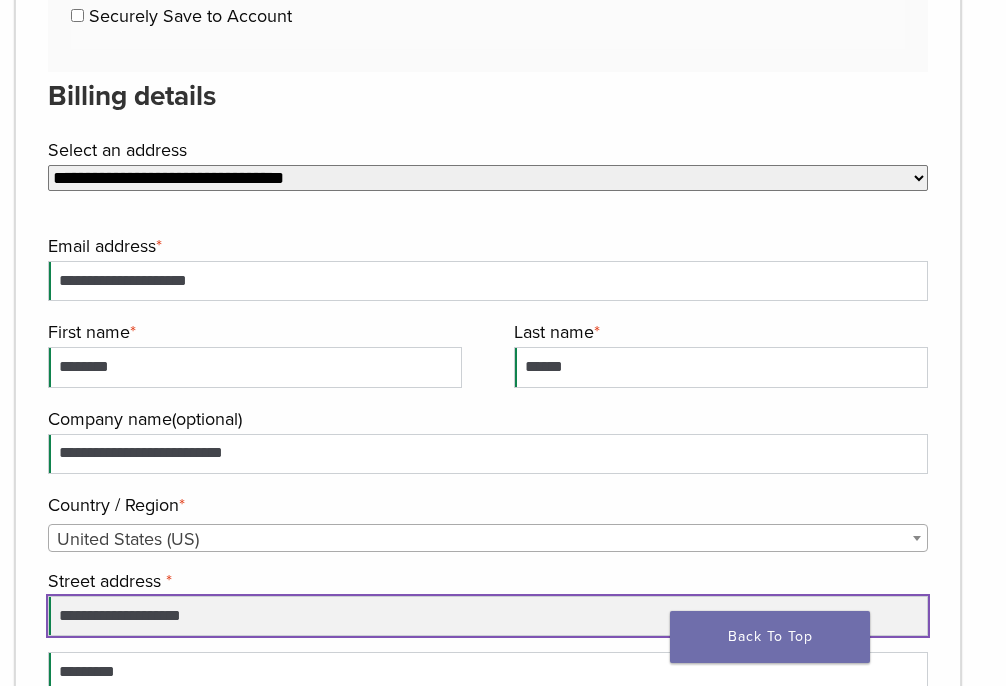 scroll, scrollTop: 1933, scrollLeft: 0, axis: vertical 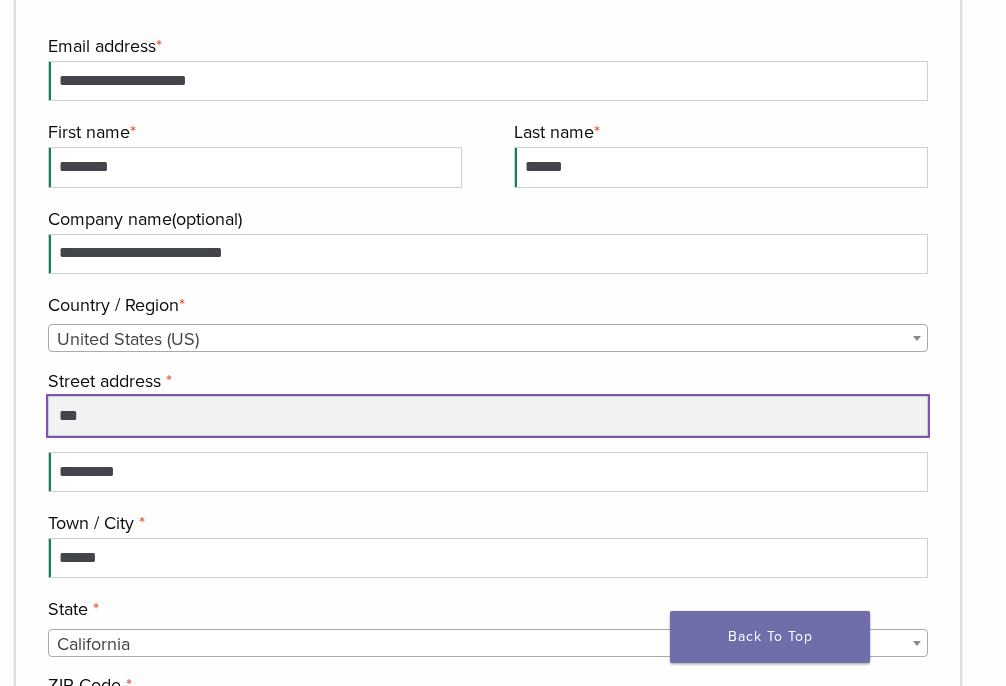 type on "**********" 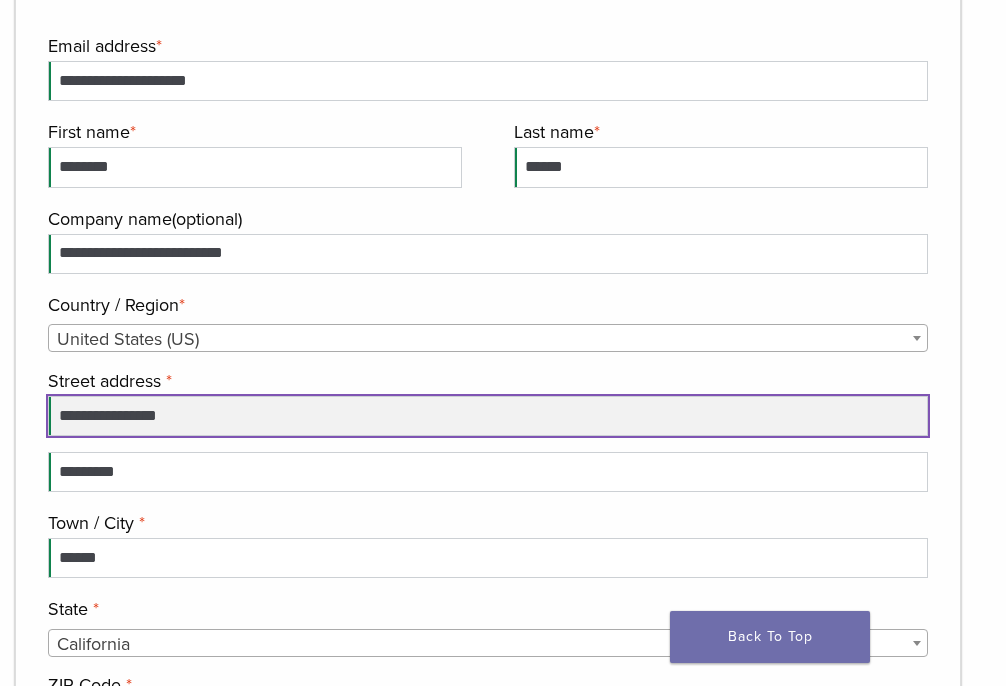 scroll, scrollTop: 0, scrollLeft: 0, axis: both 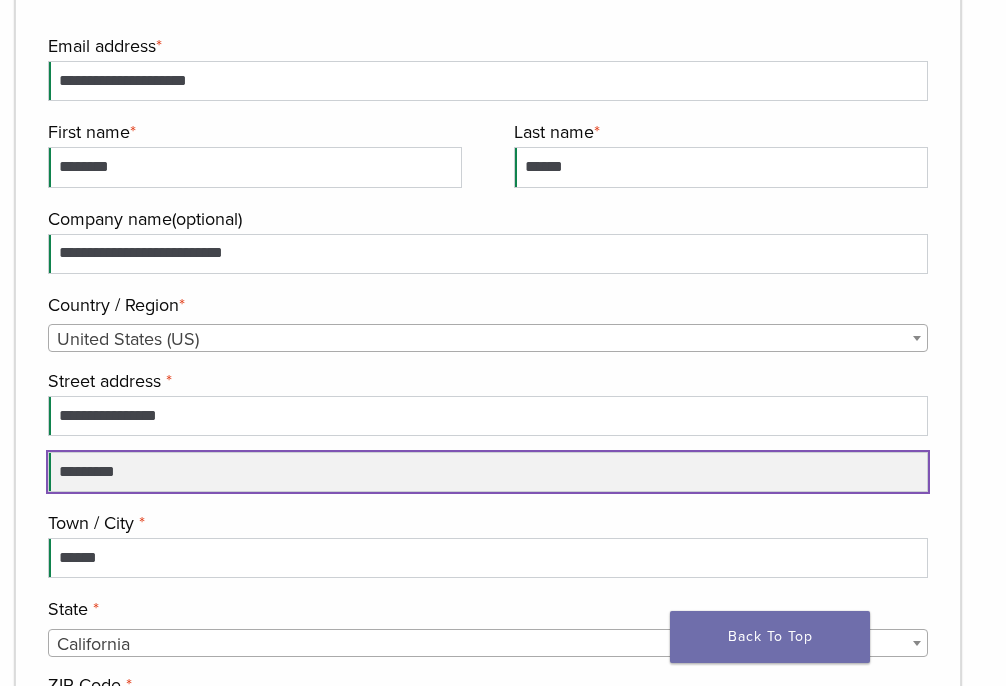 drag, startPoint x: 183, startPoint y: 486, endPoint x: 35, endPoint y: 478, distance: 148.21606 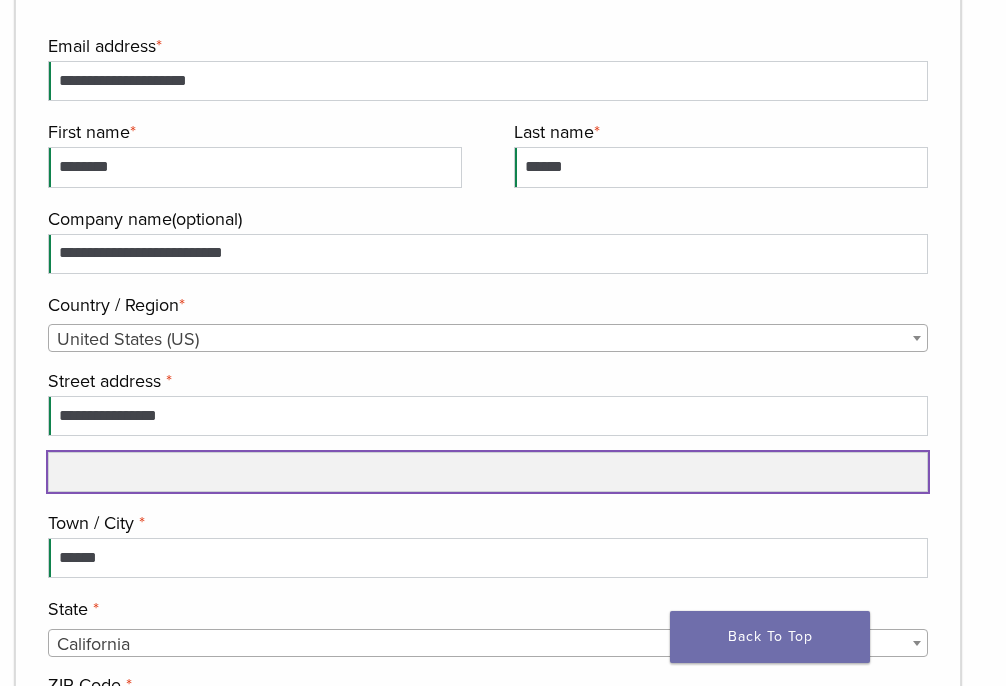 scroll, scrollTop: 2133, scrollLeft: 0, axis: vertical 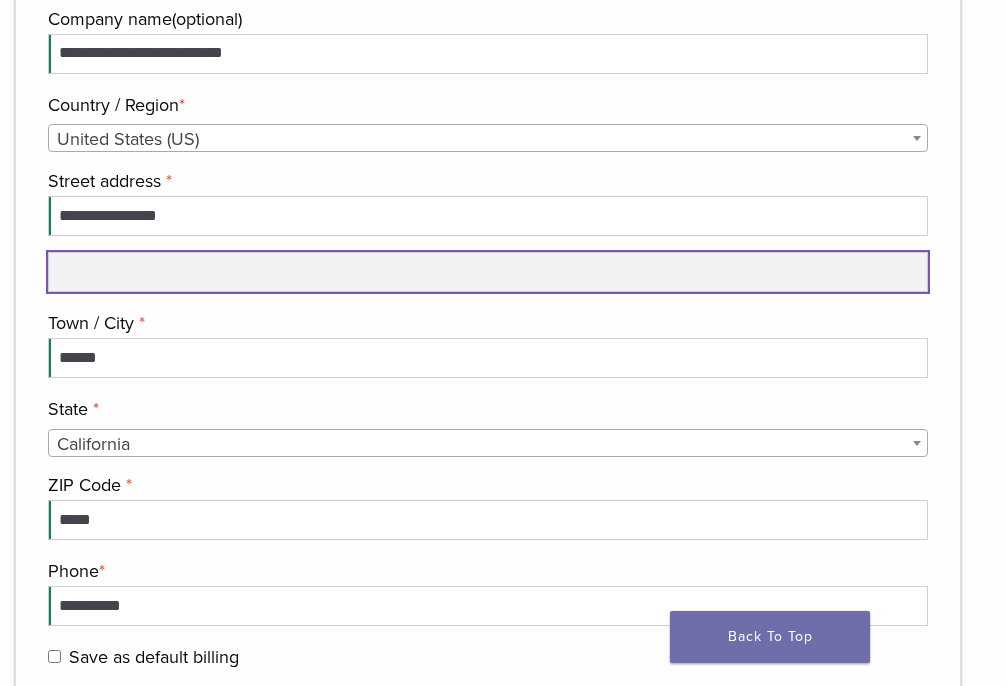 type 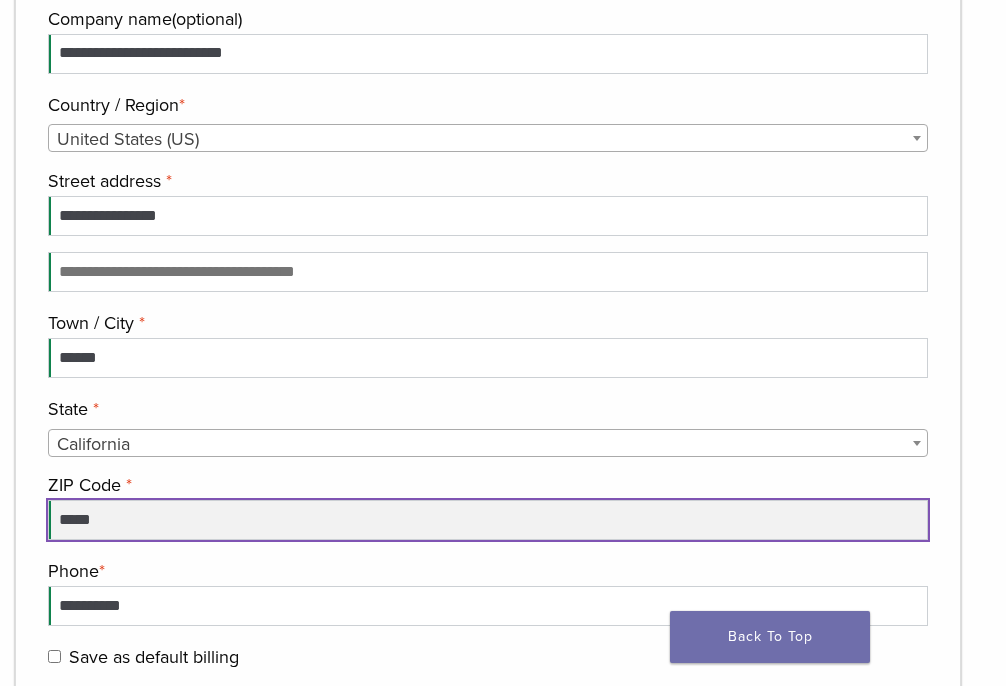 click on "*****" at bounding box center [488, 520] 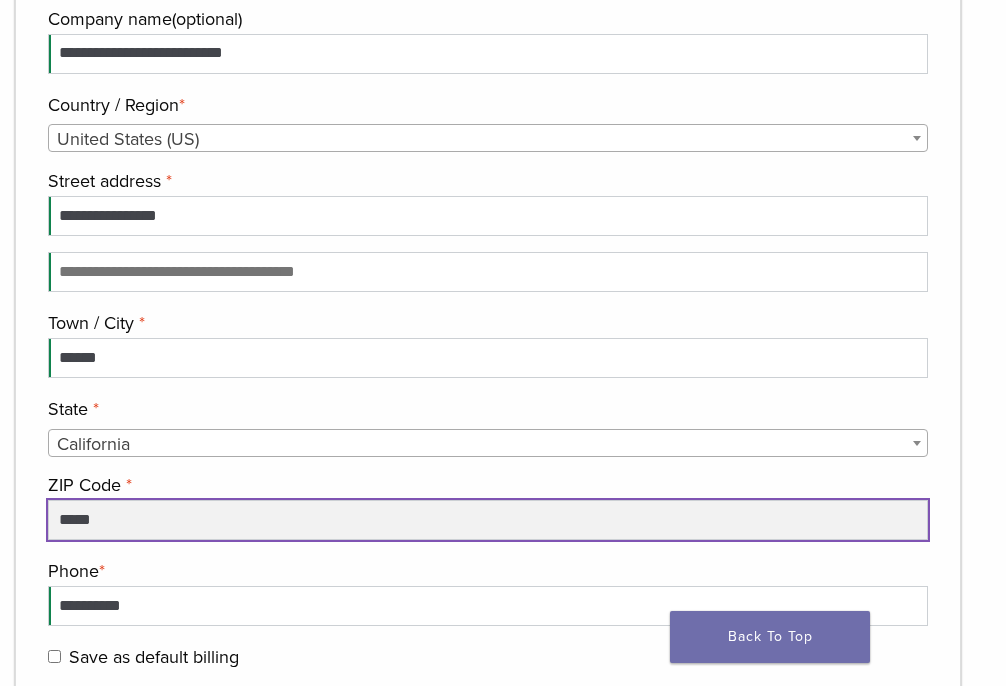 scroll, scrollTop: 1833, scrollLeft: 0, axis: vertical 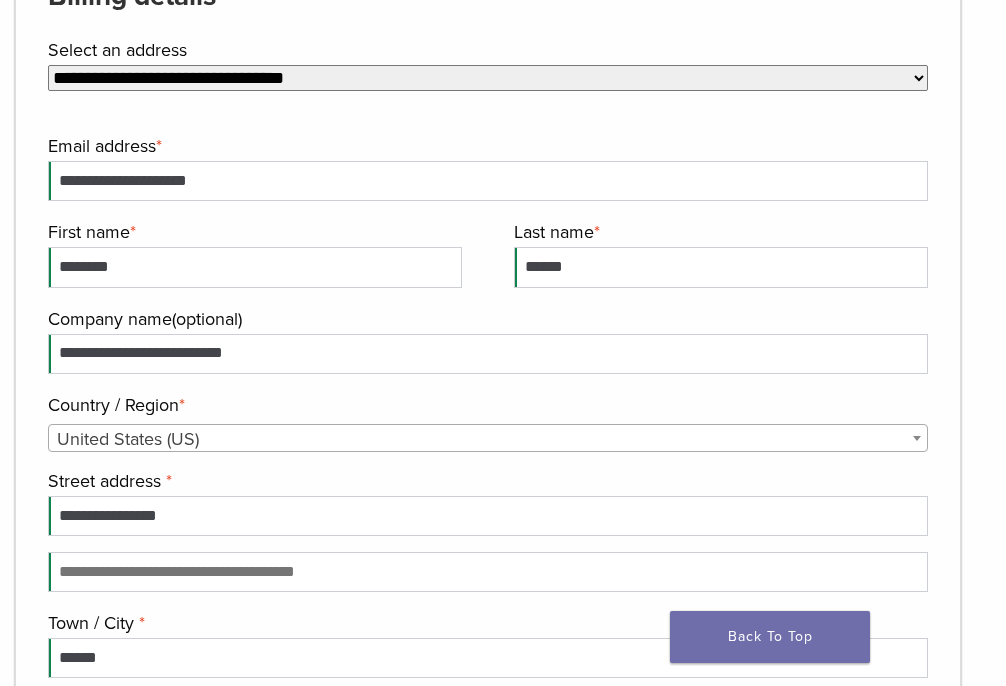 type on "*****" 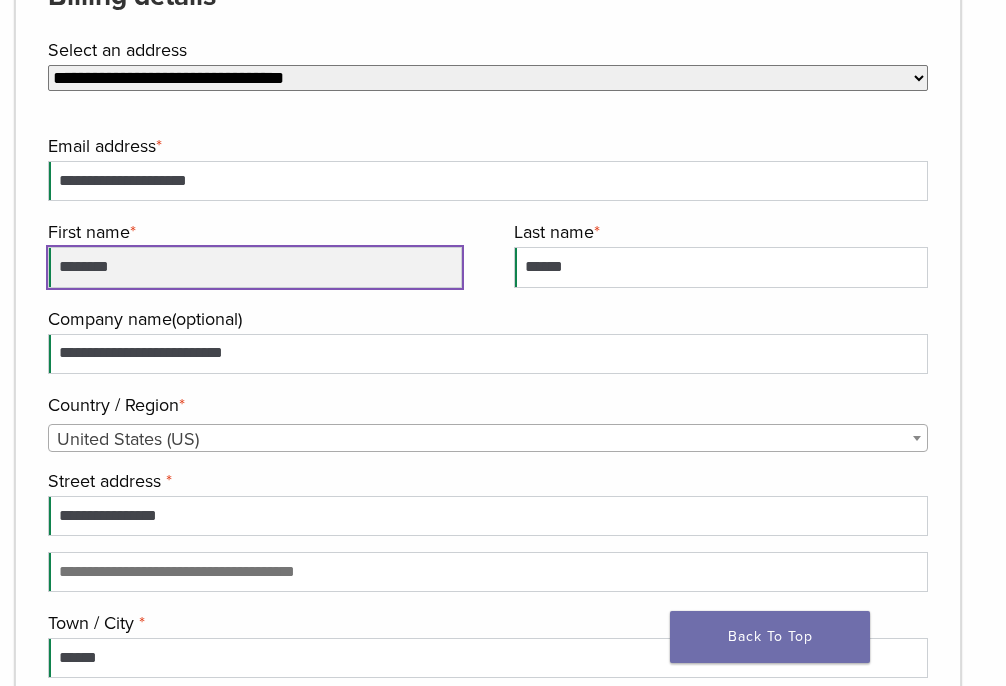 click on "********" at bounding box center [255, 267] 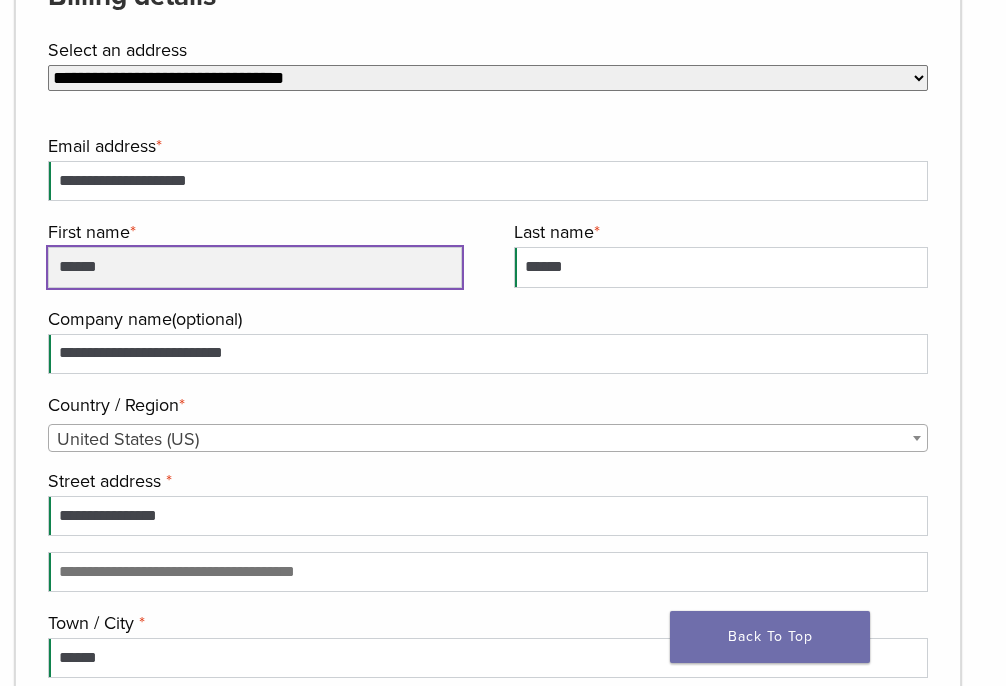 type on "******" 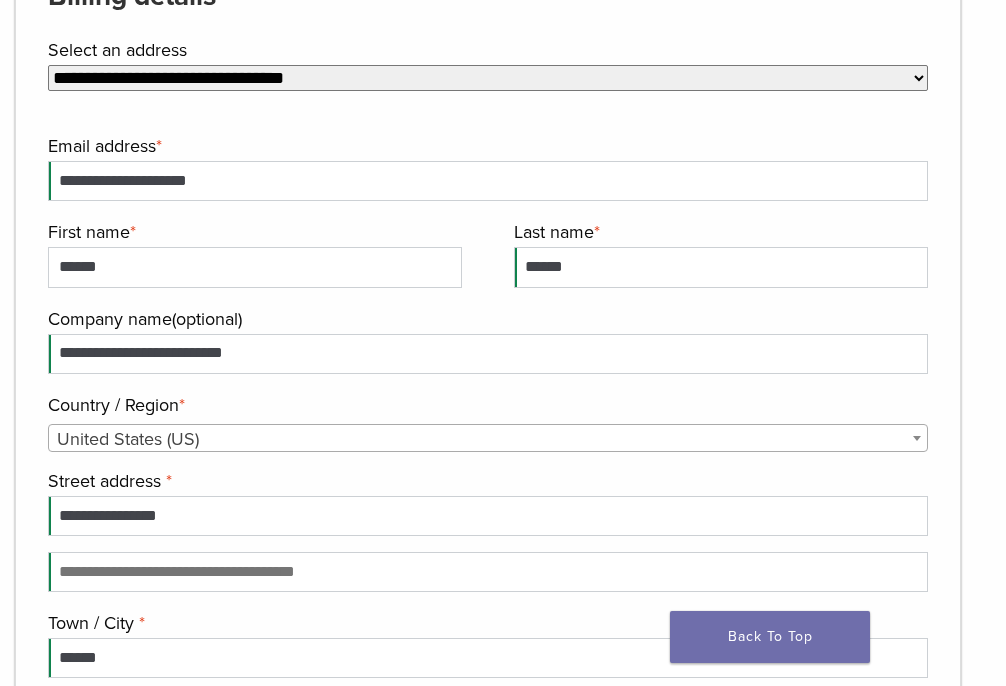 click on "Country / Region  *" at bounding box center [485, 405] 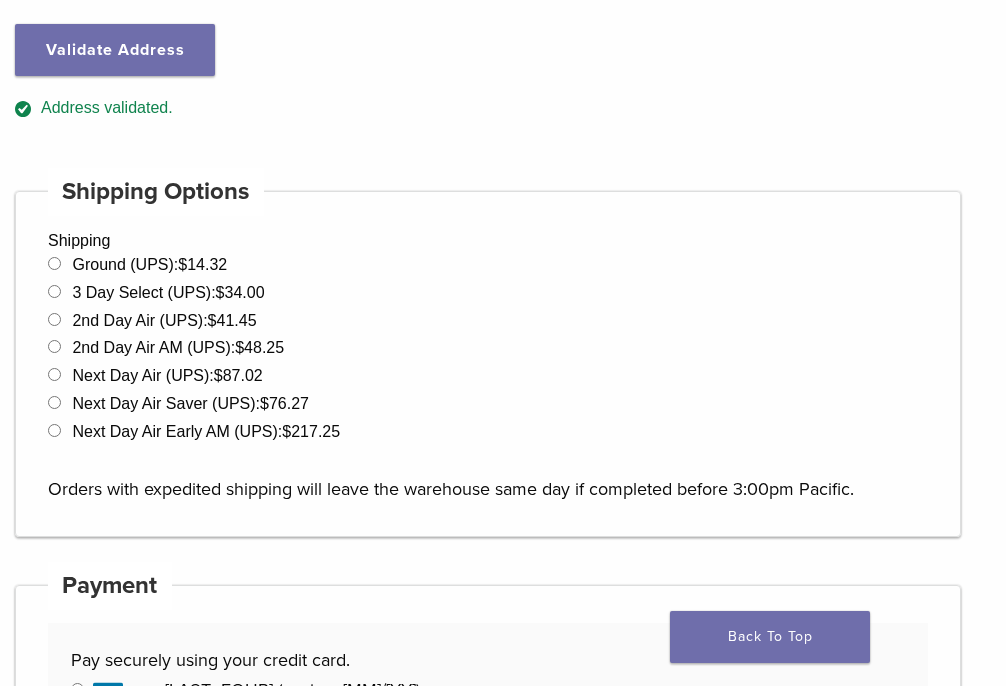 scroll, scrollTop: 433, scrollLeft: 0, axis: vertical 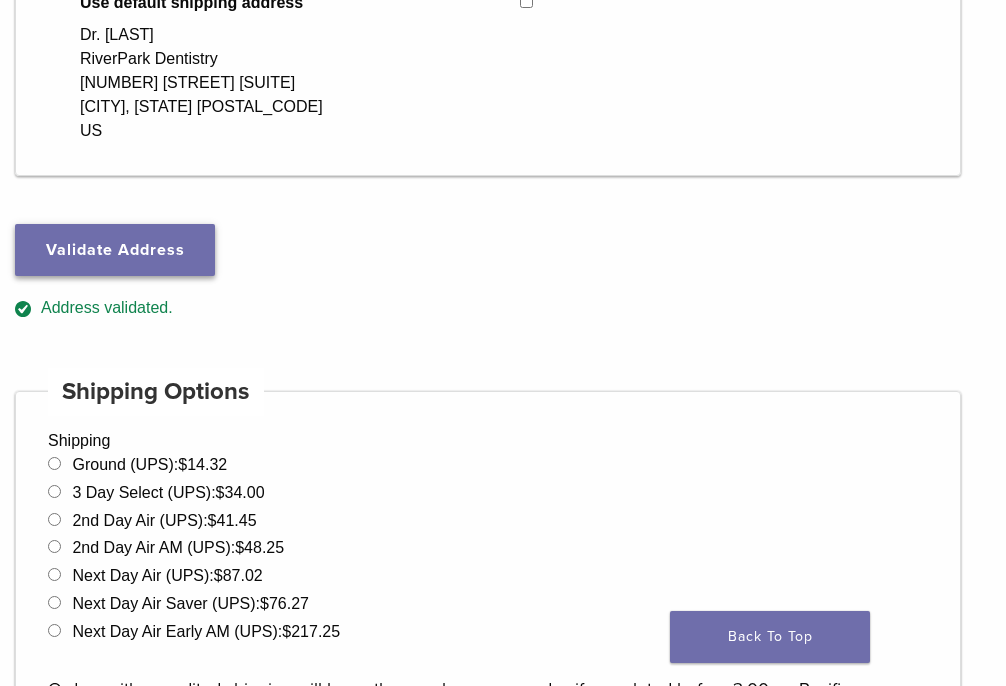 click on "Validate Address" at bounding box center (115, 250) 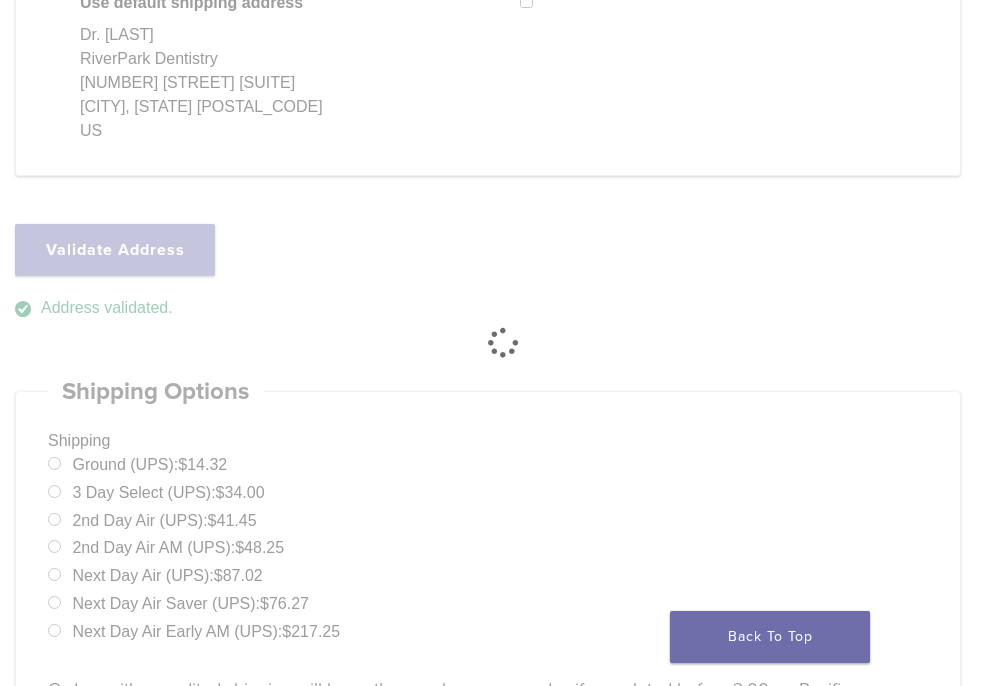 select on "**" 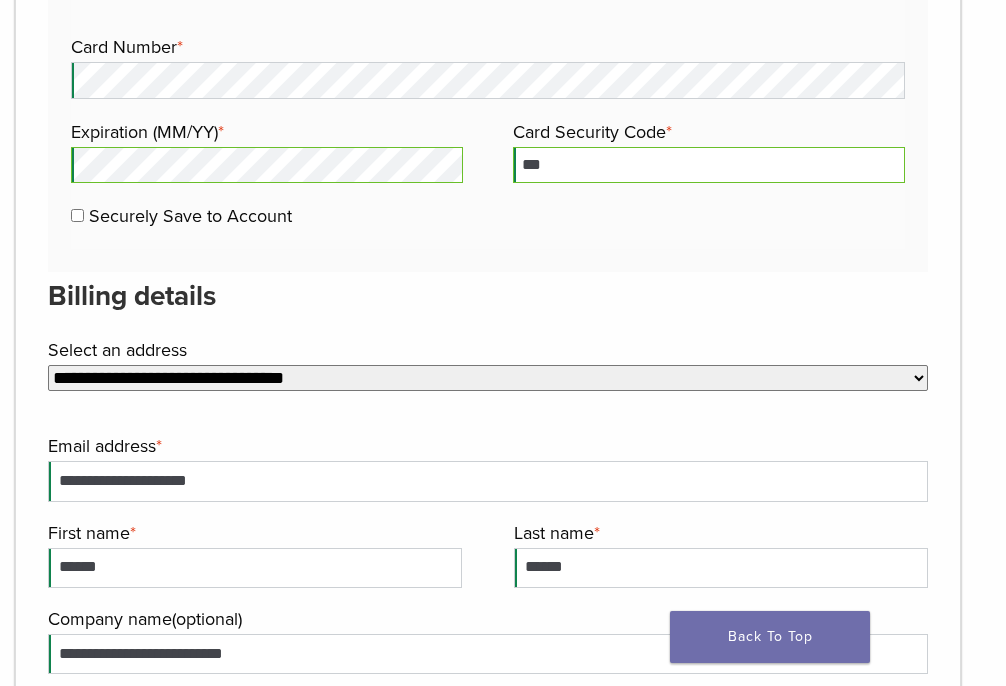 scroll, scrollTop: 1835, scrollLeft: 0, axis: vertical 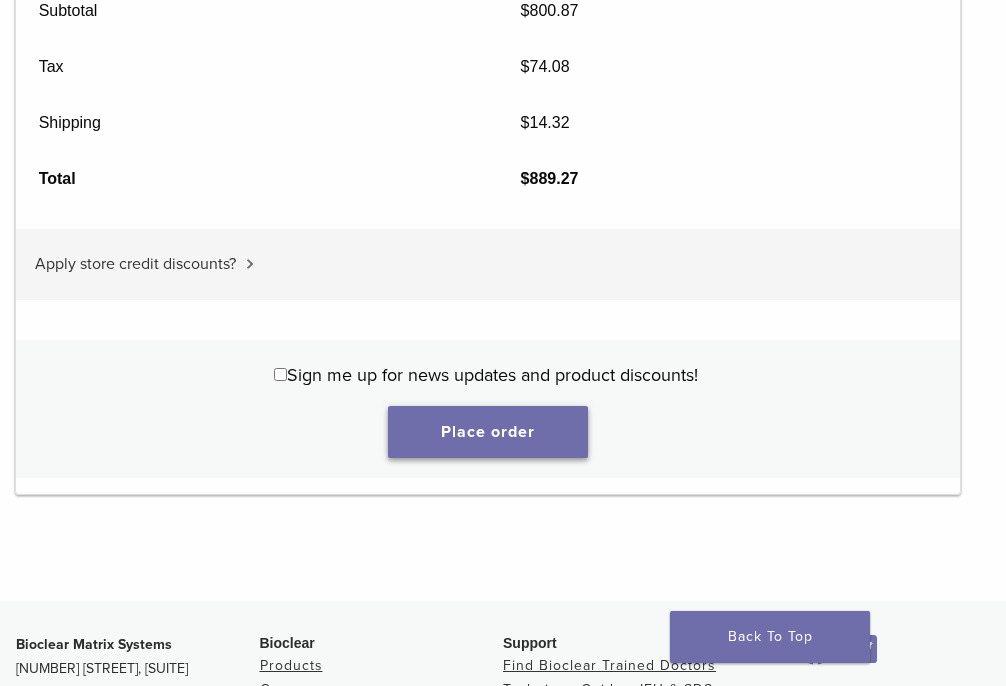 click on "Place order" at bounding box center [488, 432] 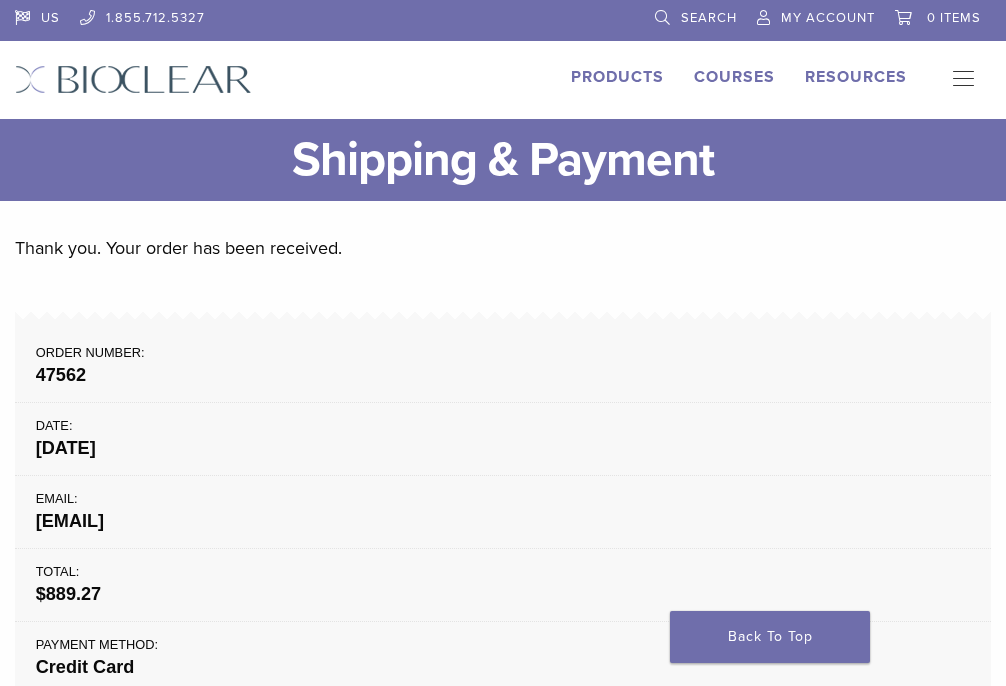 scroll, scrollTop: 0, scrollLeft: 0, axis: both 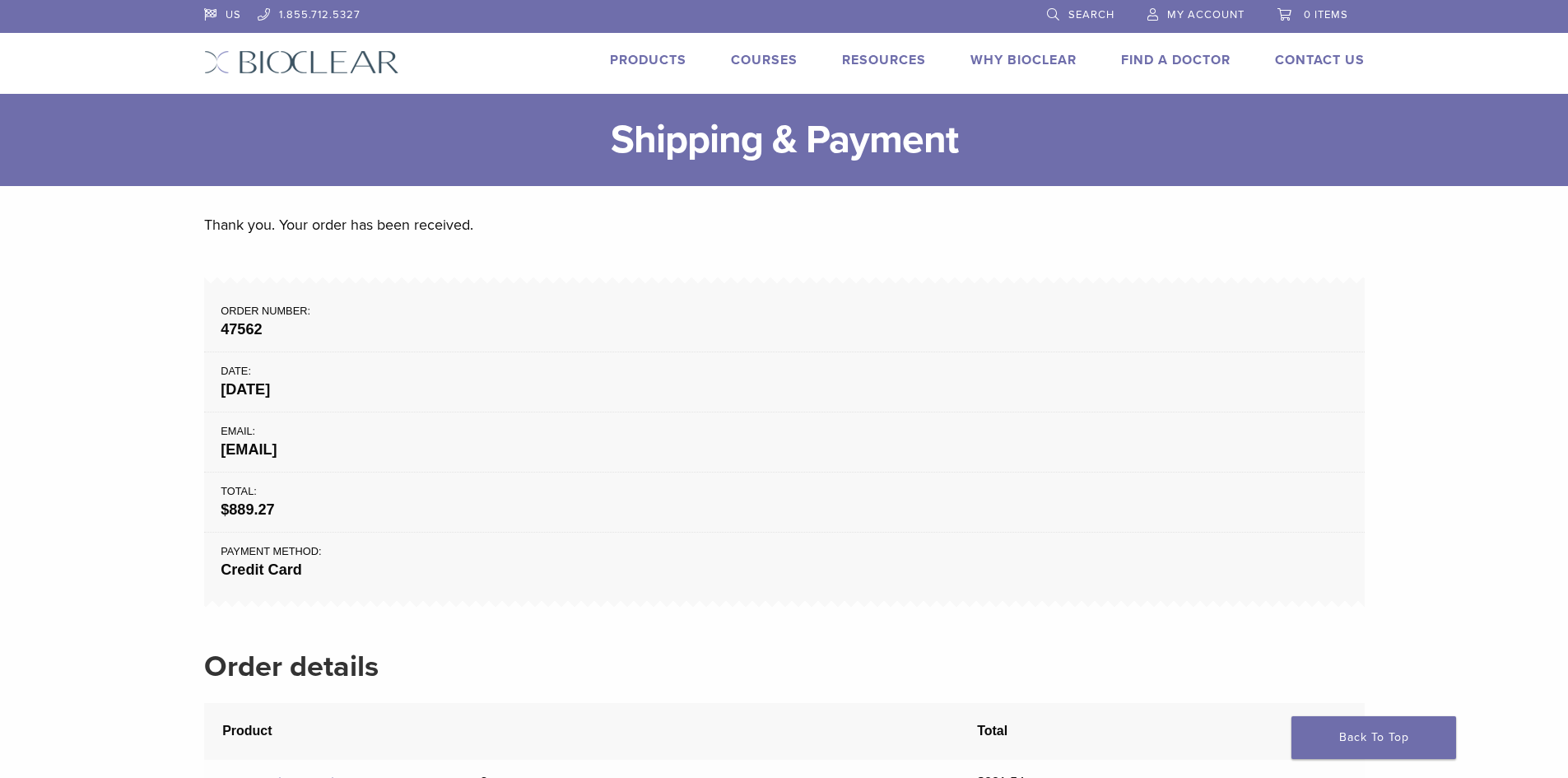 click on "Thank you. Your order has been received.
Order number:					 47562
Date:					 [DATE]
Email:						 [EMAIL]
Total:					 $ 889.27
Payment method:						 Credit Card
Order details
Product
Total
HD Matrix A Series - A103 HD, 50 ct   × 2
$ 281.54
HD Matrix A Series - A104 HD, 50 ct   × 2
$ 281.54
HD Matrix A Series - A105 HD, 50 ct   × 1
$ 140.77
Magic Mix Pre Polish - Mint Flavored   × 1
$ 97.02
Subtotal:
$ 800.87
Shipping:
$ 14.32   via Ground (UPS)
Tax:
$ 74.08
Payment method:
Credit Card
Total:" at bounding box center (784, 693) 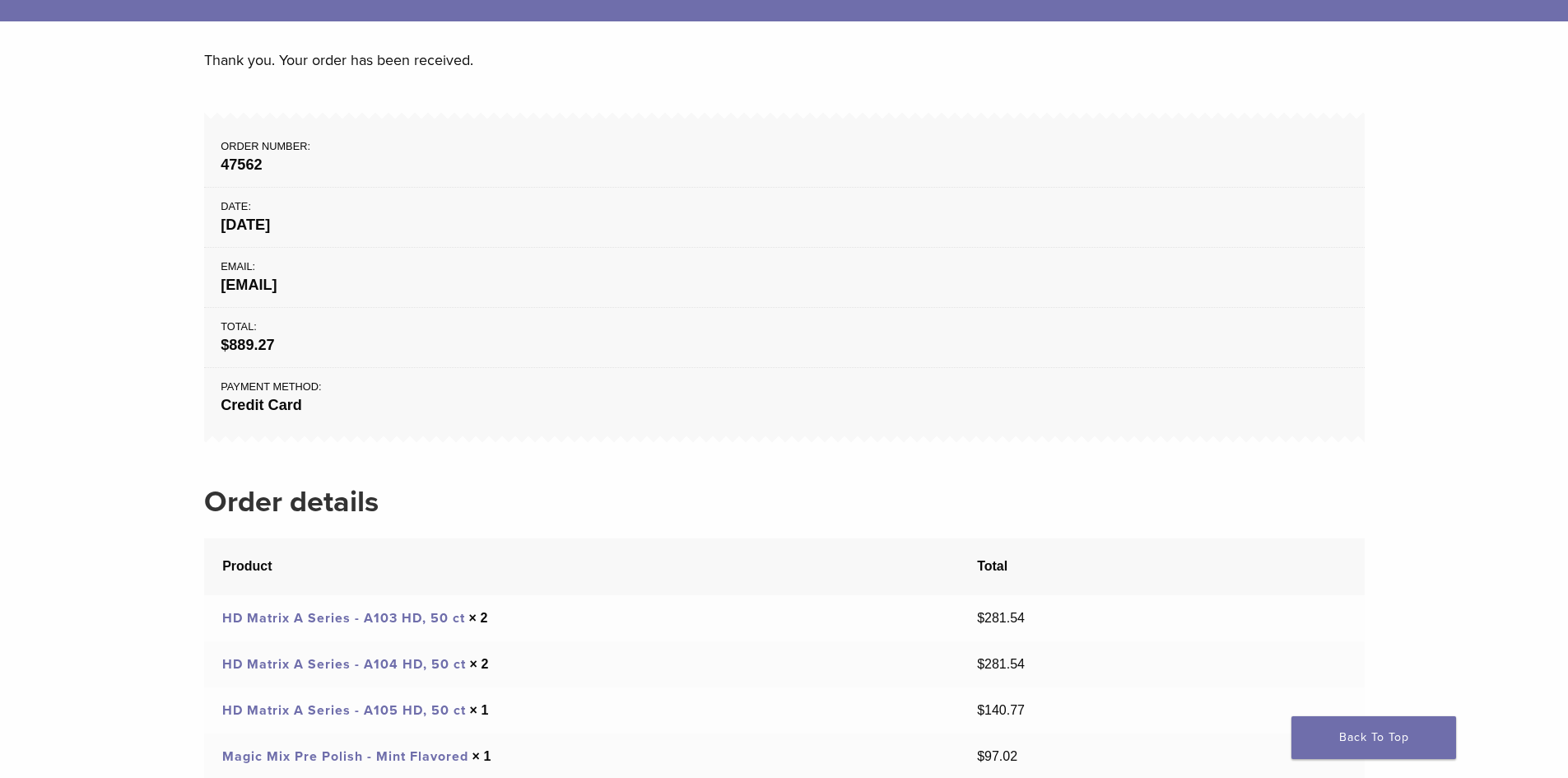 scroll, scrollTop: 0, scrollLeft: 0, axis: both 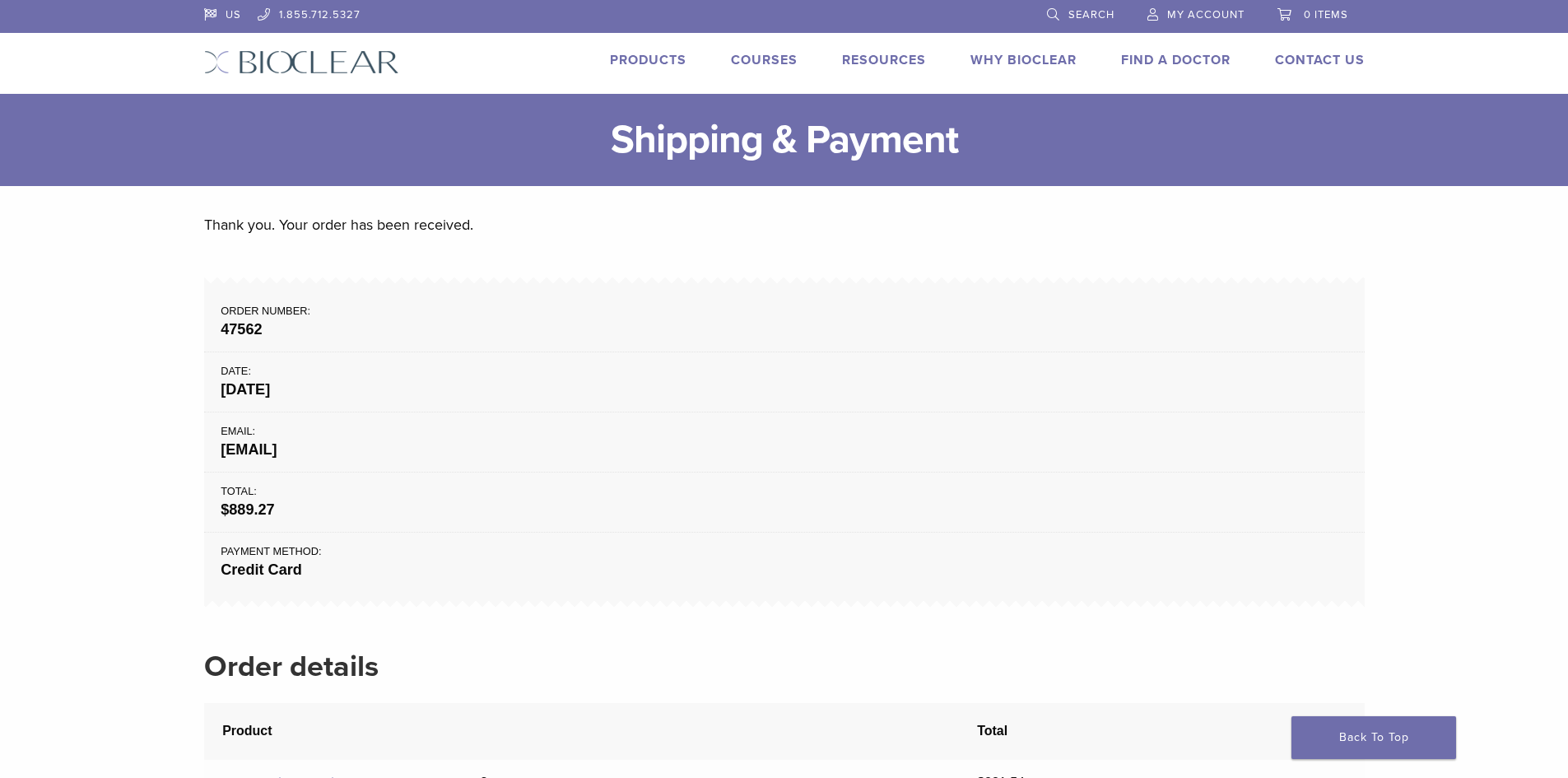 click on "Thank you. Your order has been received.
Order number:					 47562
Date:					 [DATE]
Email:						 [EMAIL]
Total:					 $ 889.27
Payment method:						 Credit Card
Order details
Product
Total
HD Matrix A Series - A103 HD, 50 ct   × 2
$ 281.54
HD Matrix A Series - A104 HD, 50 ct   × 2
$ 281.54
HD Matrix A Series - A105 HD, 50 ct   × 1
$ 140.77
Magic Mix Pre Polish - Mint Flavored   × 1
$ 97.02
Subtotal:
$ 800.87
Shipping:
$ 14.32   via Ground (UPS)
Tax:
$ 74.08
Payment method:
Credit Card
Total:" at bounding box center (784, 827) 